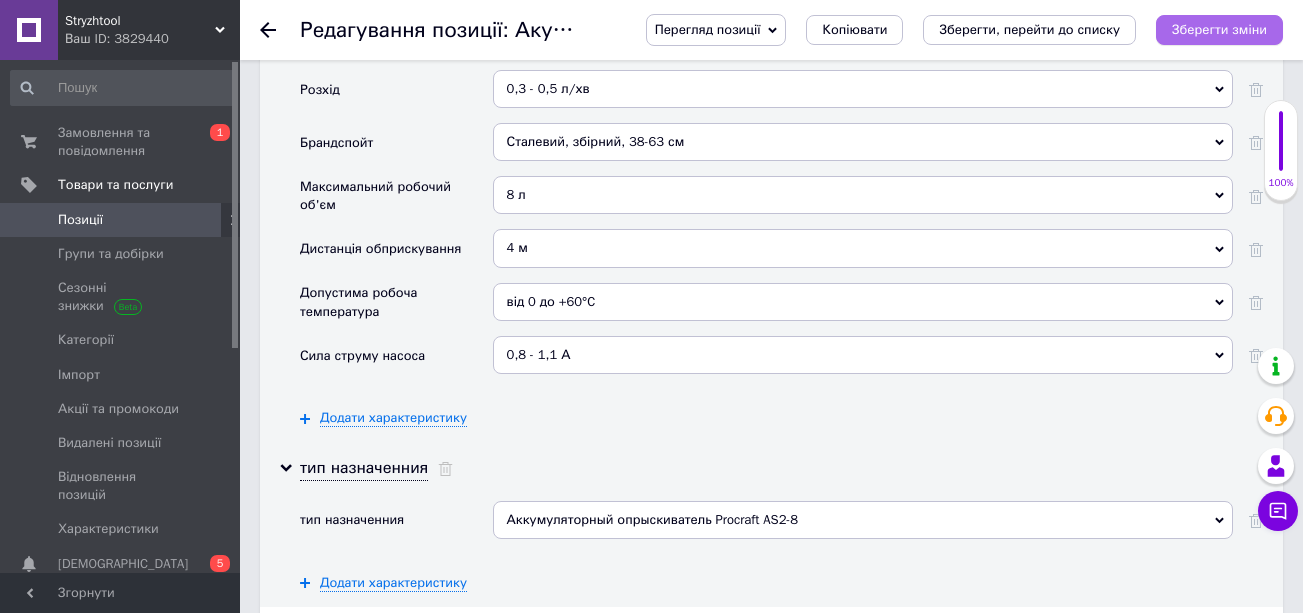 scroll, scrollTop: 0, scrollLeft: 0, axis: both 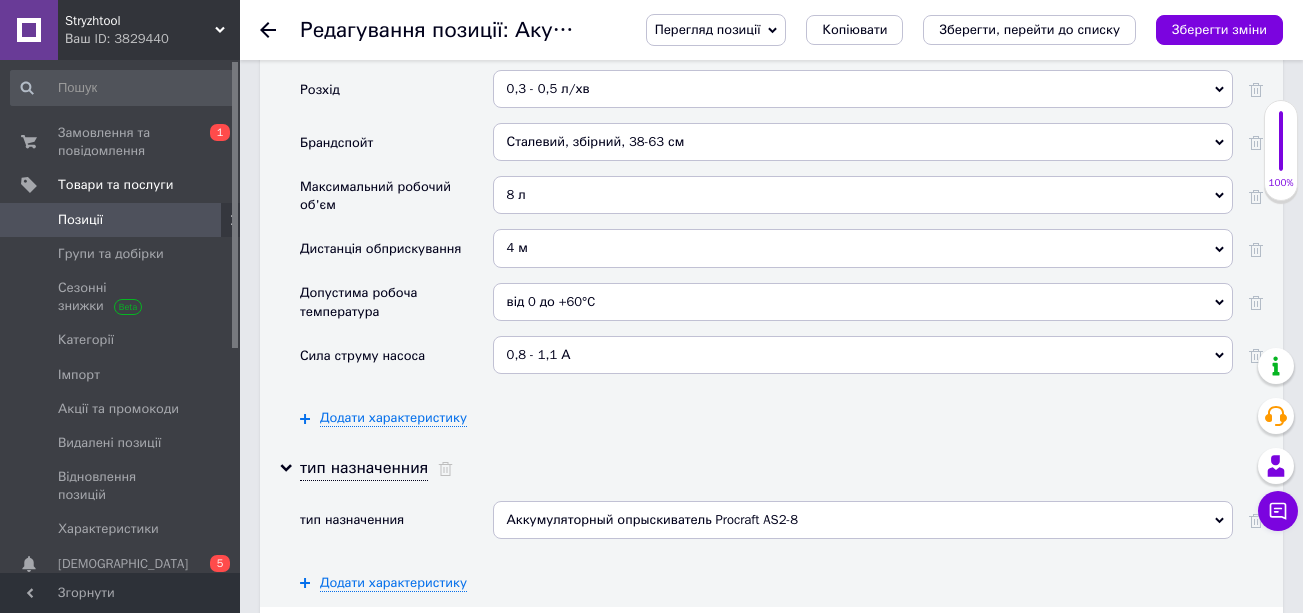 drag, startPoint x: 1240, startPoint y: 27, endPoint x: 1184, endPoint y: 34, distance: 56.435802 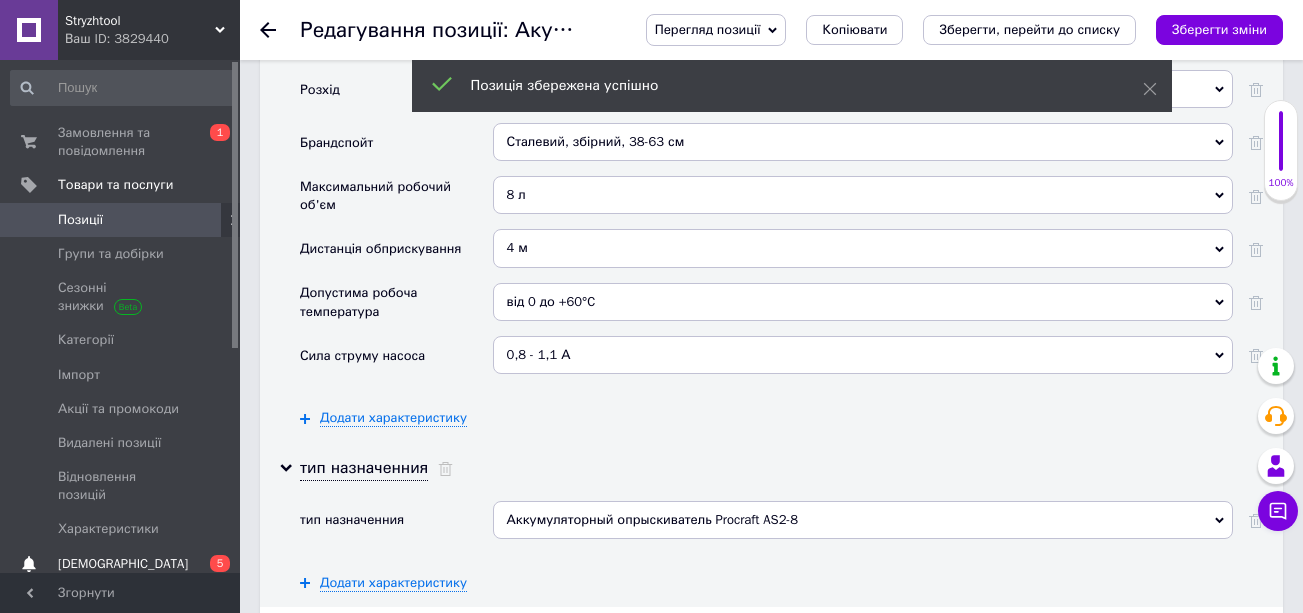 click on "[DEMOGRAPHIC_DATA]" at bounding box center [123, 564] 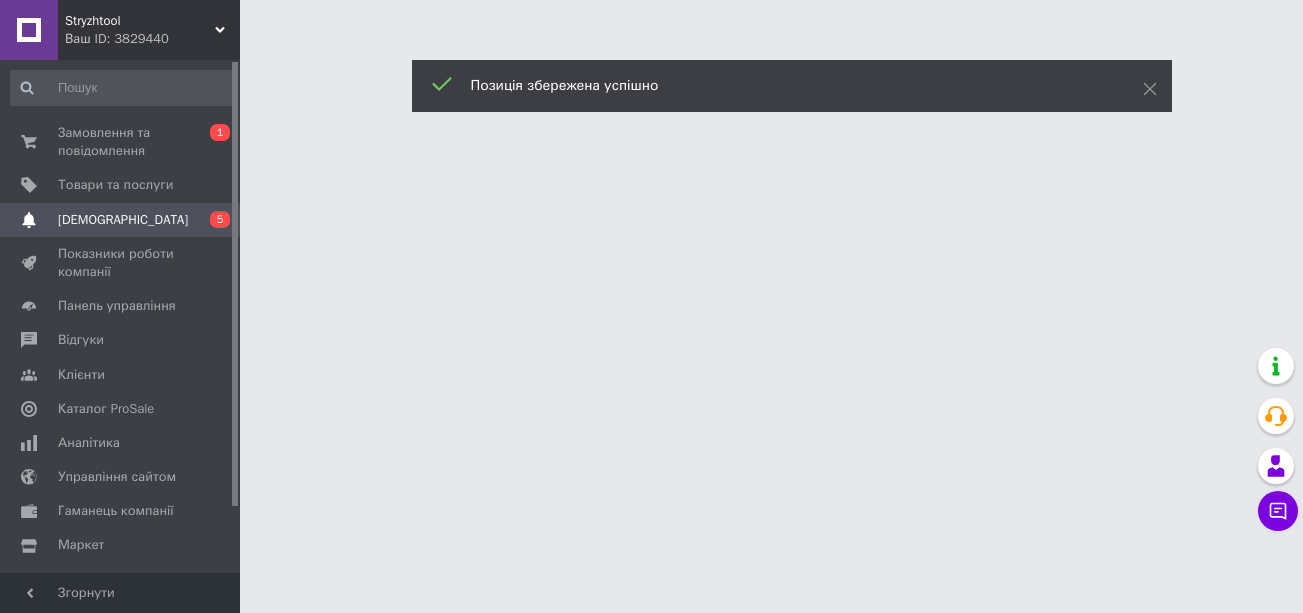 scroll, scrollTop: 0, scrollLeft: 0, axis: both 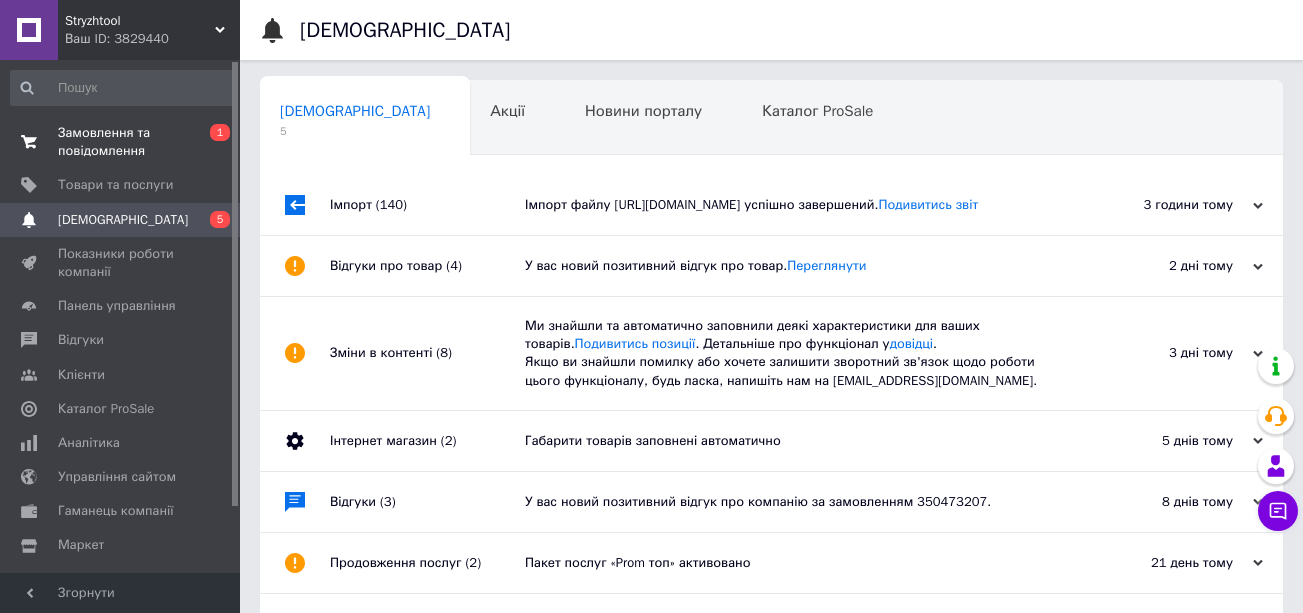 click on "Замовлення та повідомлення" at bounding box center (121, 142) 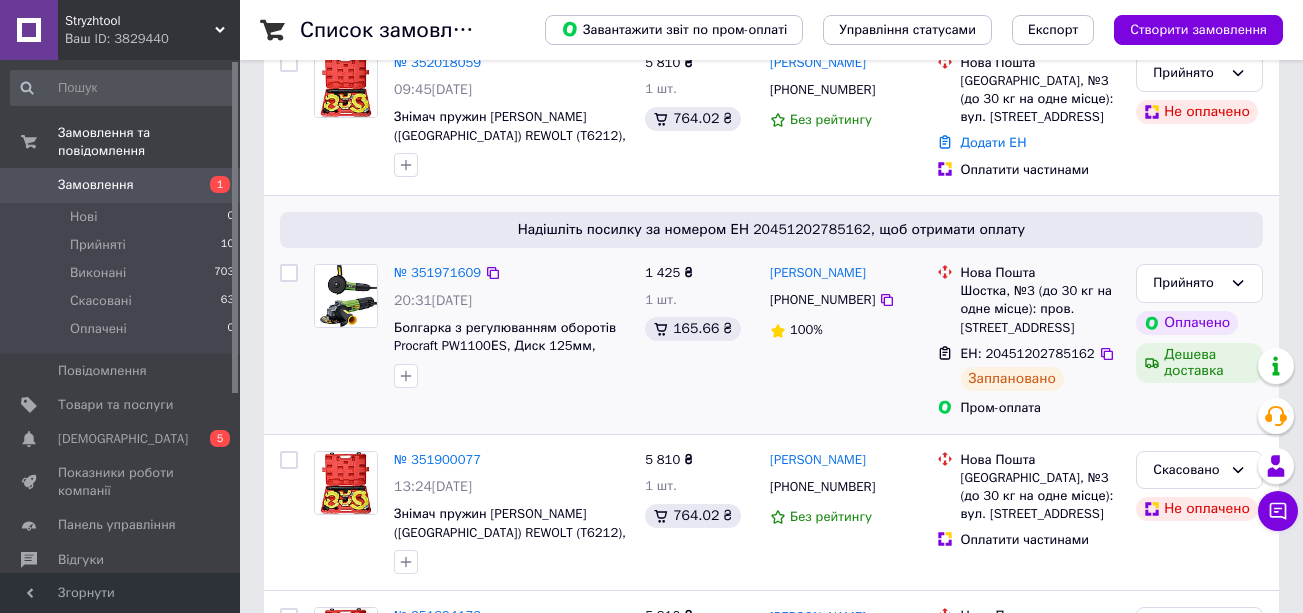 scroll, scrollTop: 0, scrollLeft: 0, axis: both 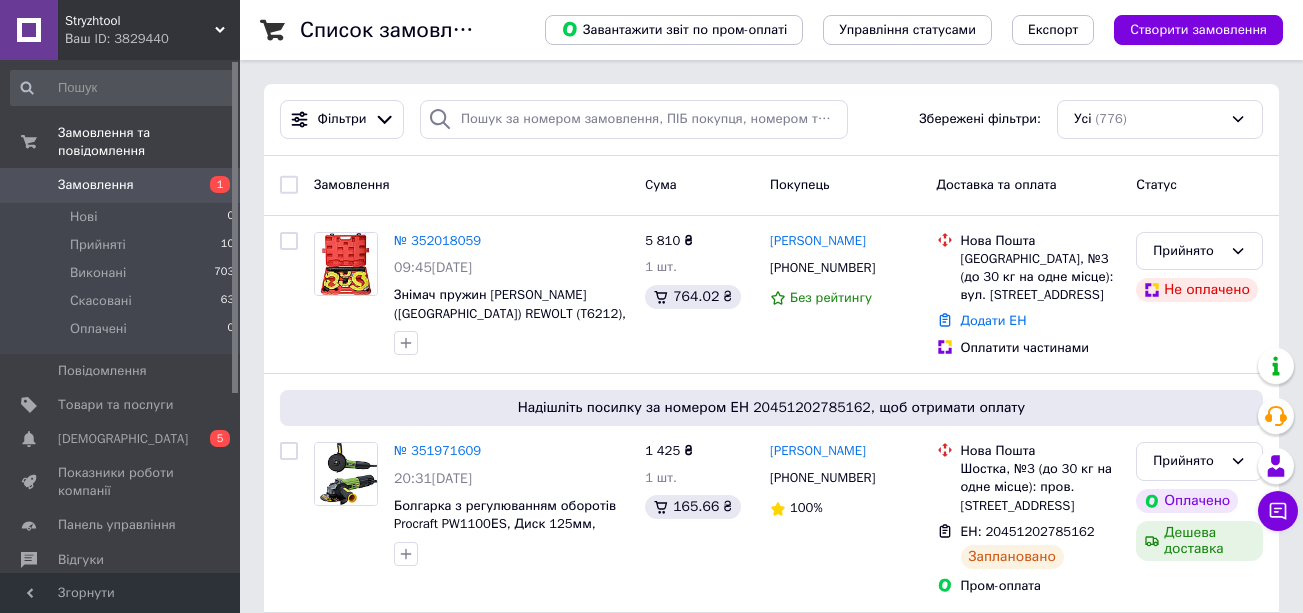 click on "Замовлення" at bounding box center [96, 185] 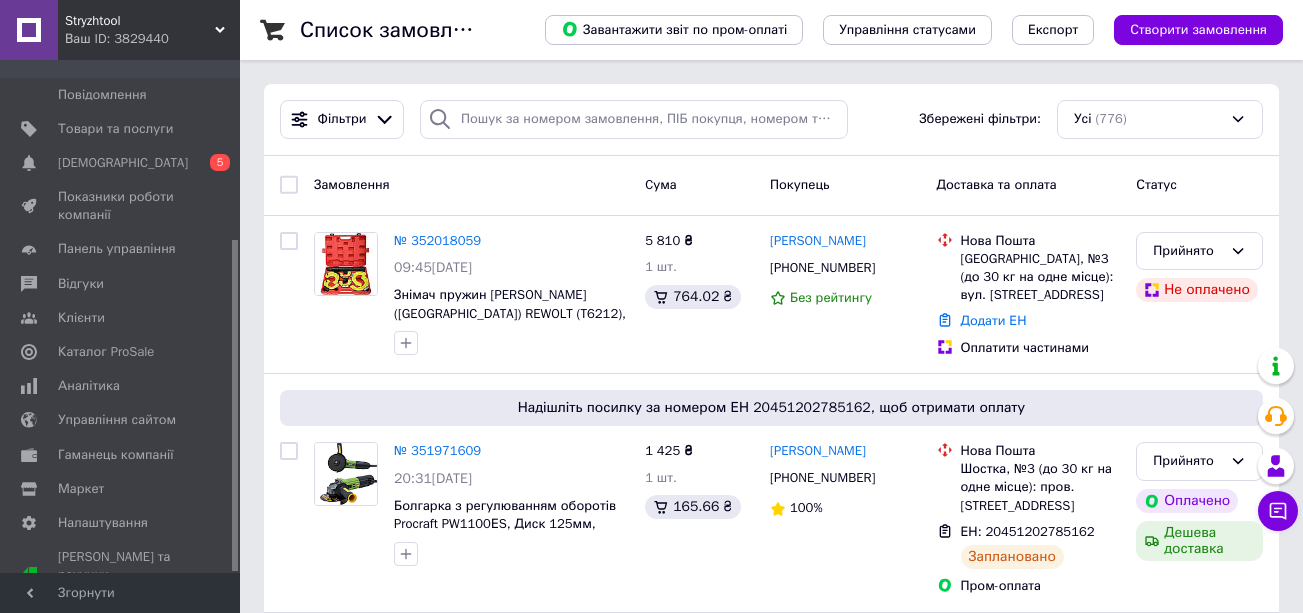scroll, scrollTop: 277, scrollLeft: 0, axis: vertical 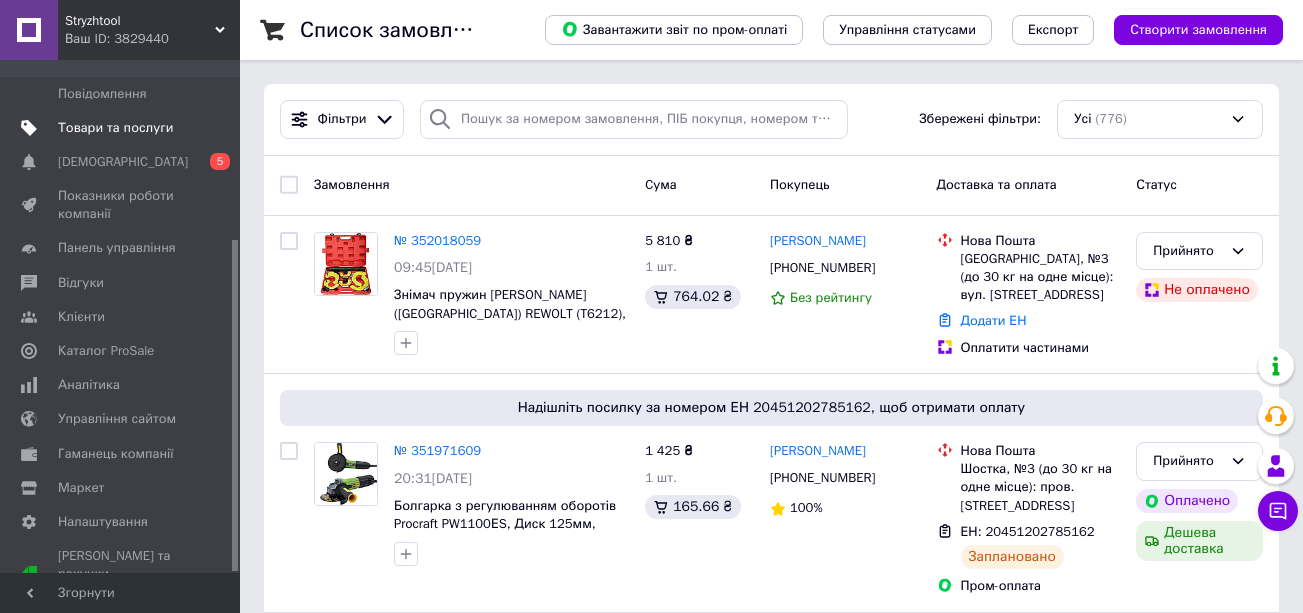 click on "Товари та послуги" at bounding box center [115, 128] 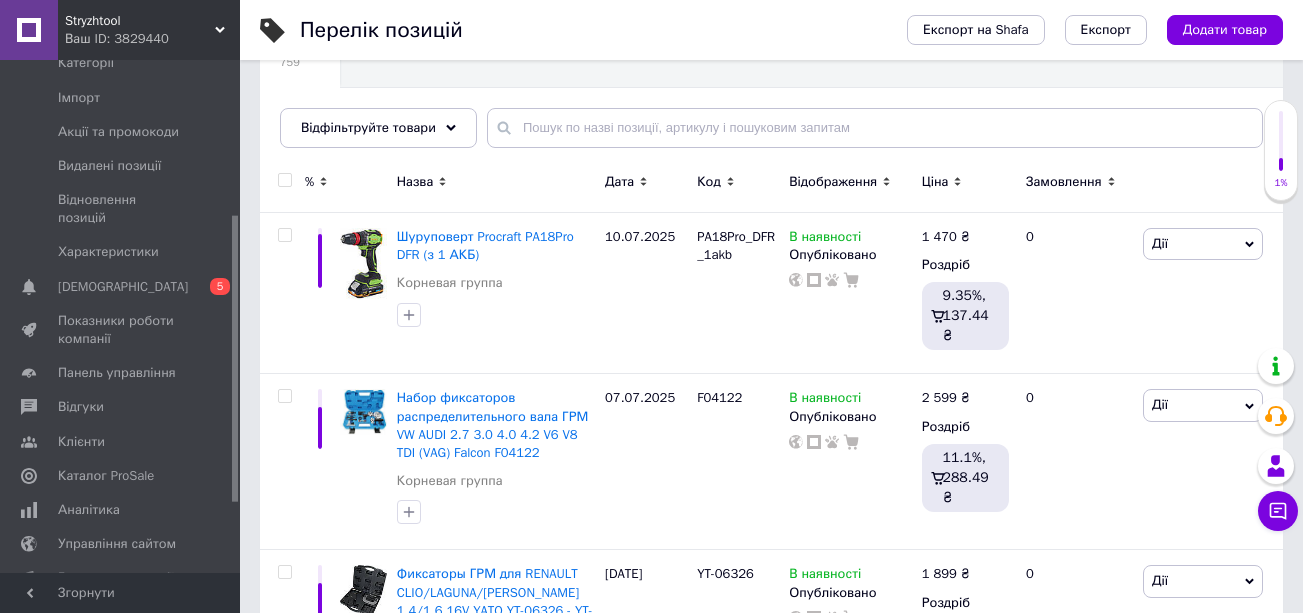 scroll, scrollTop: 200, scrollLeft: 0, axis: vertical 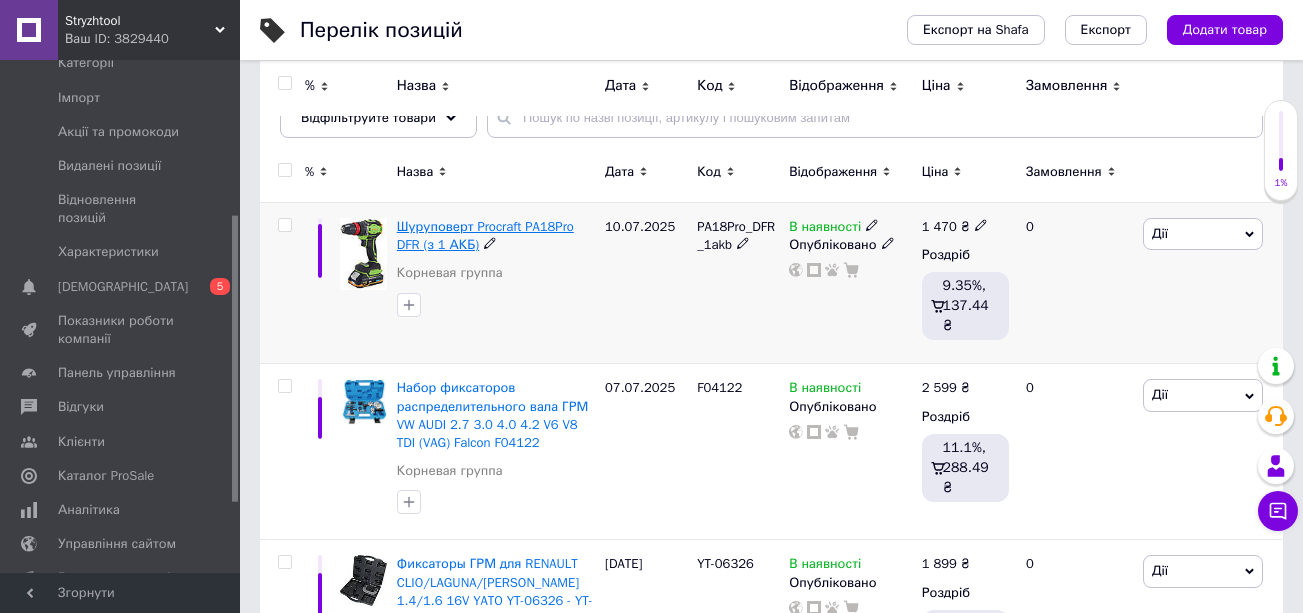 click on "Шуруповерт Procraft PA18Pro DFR (з 1 АКБ)" at bounding box center (485, 235) 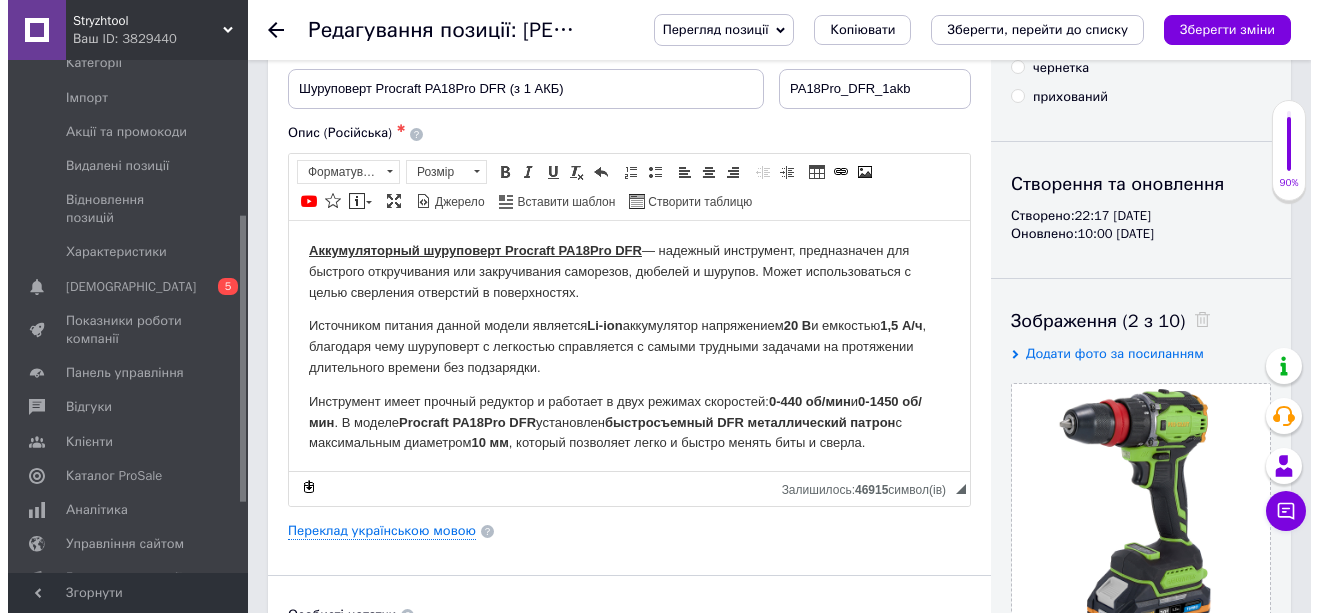 scroll, scrollTop: 100, scrollLeft: 0, axis: vertical 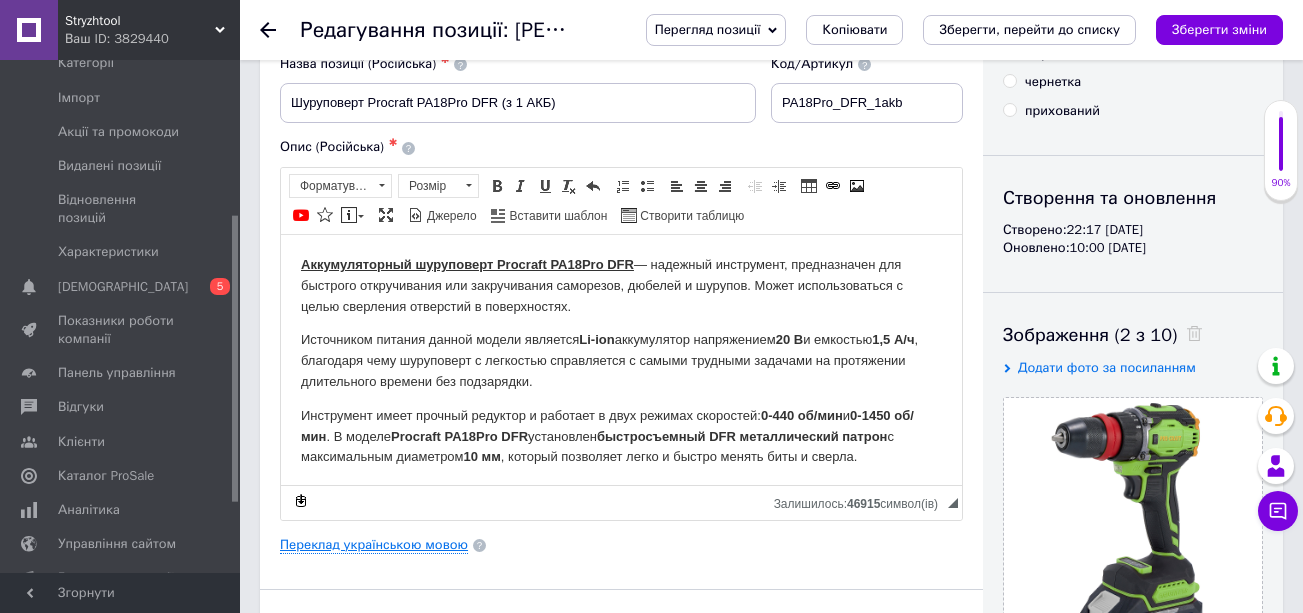 click on "Переклад українською мовою" at bounding box center (374, 545) 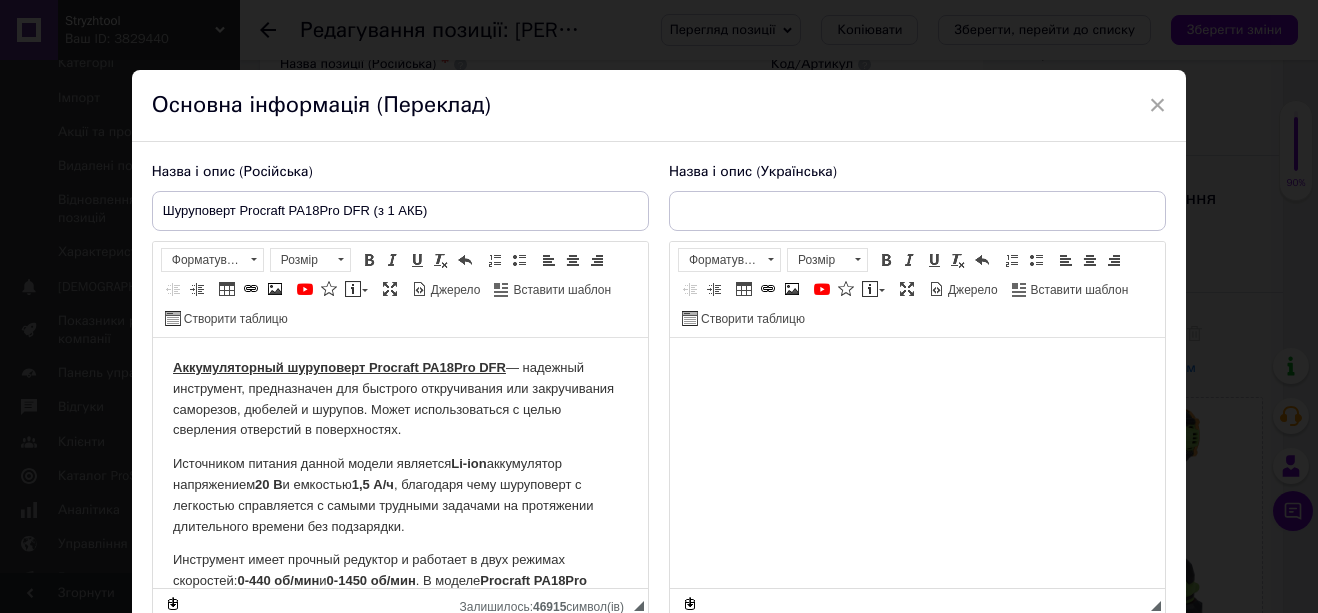 type on "Шуруповерт Procraft PA18Pro DFR (з 1 АКБ)" 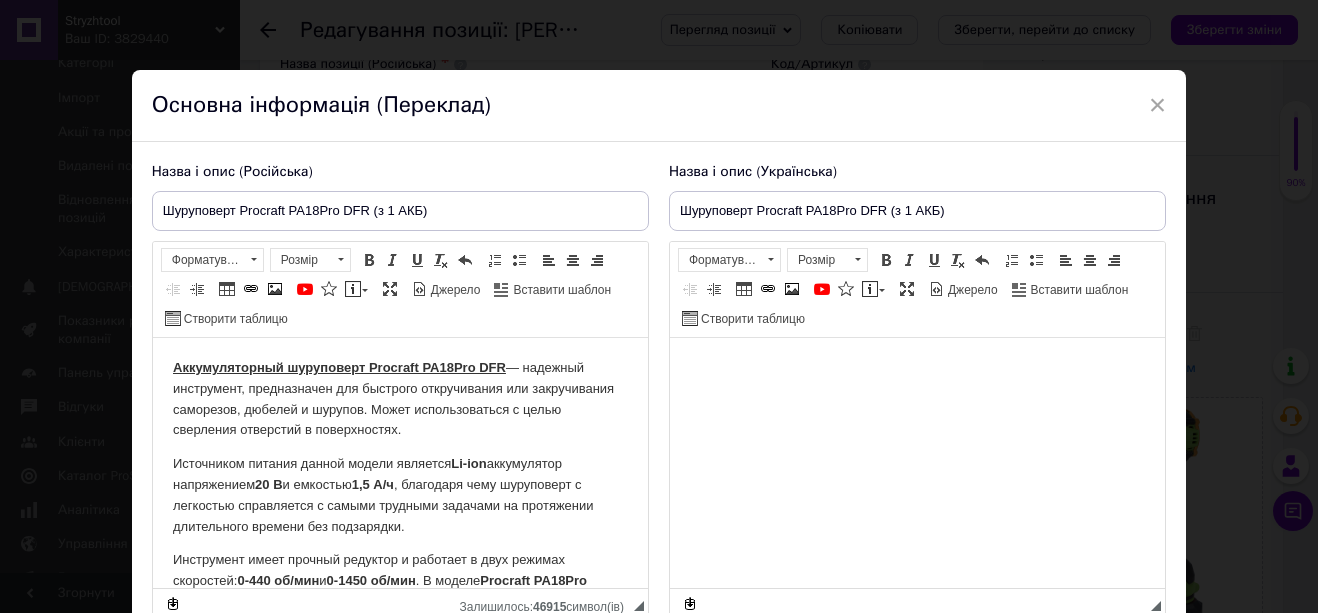 scroll, scrollTop: 0, scrollLeft: 0, axis: both 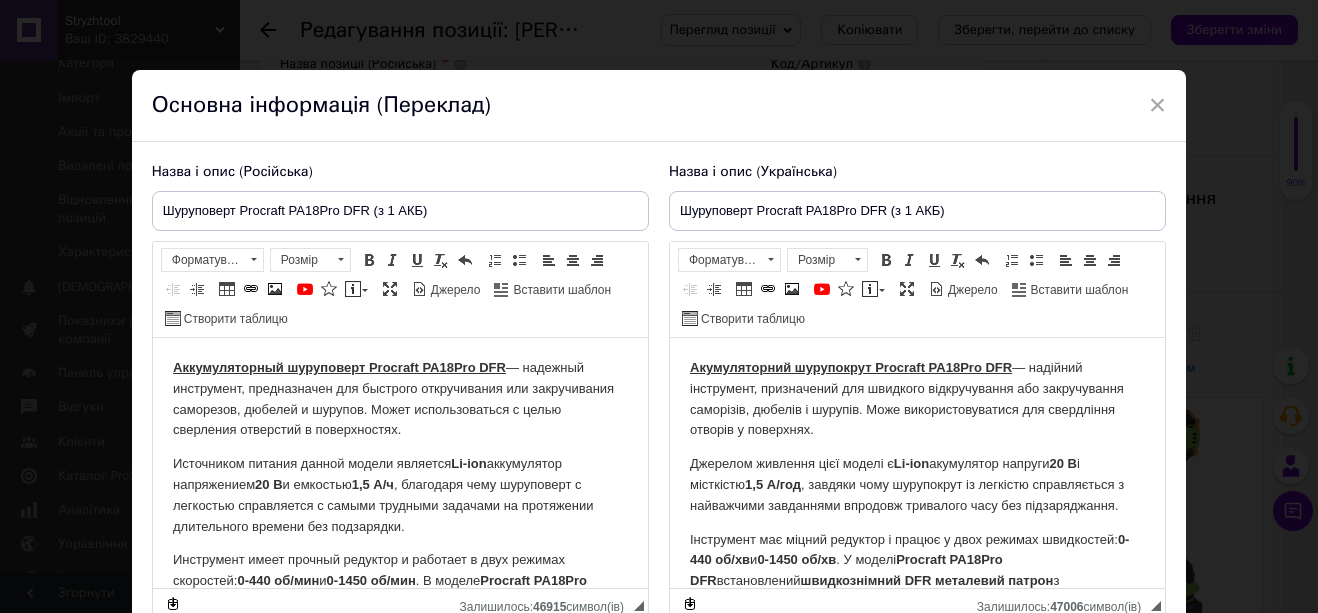 drag, startPoint x: 1147, startPoint y: 99, endPoint x: 1113, endPoint y: 100, distance: 34.0147 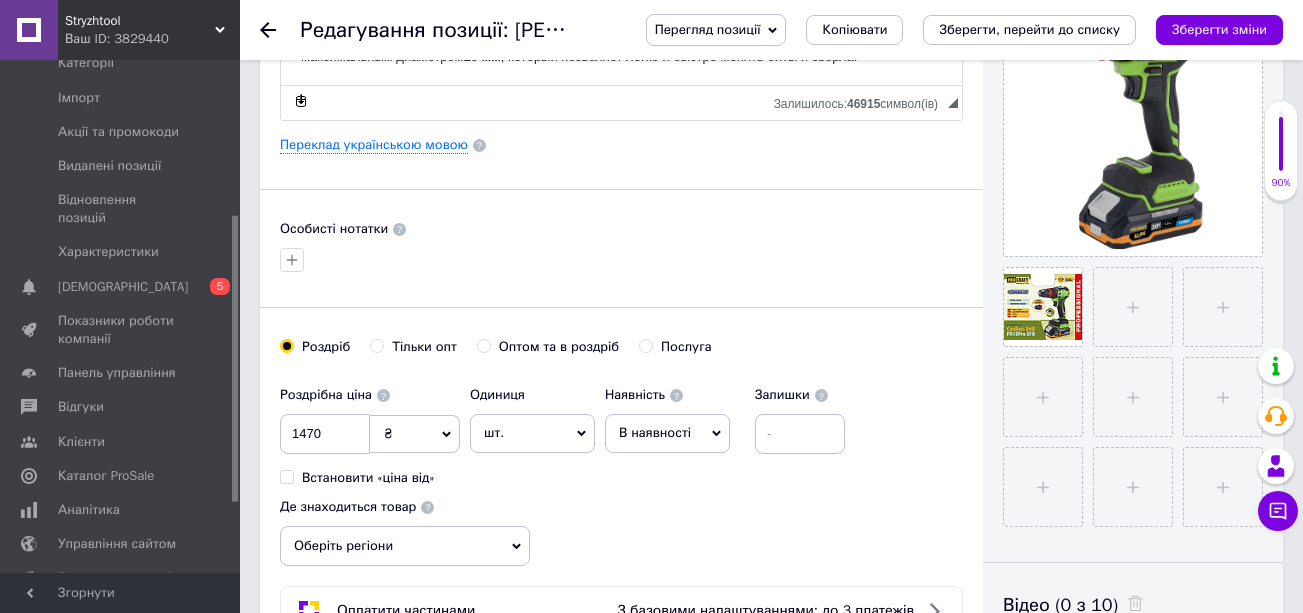 scroll, scrollTop: 100, scrollLeft: 0, axis: vertical 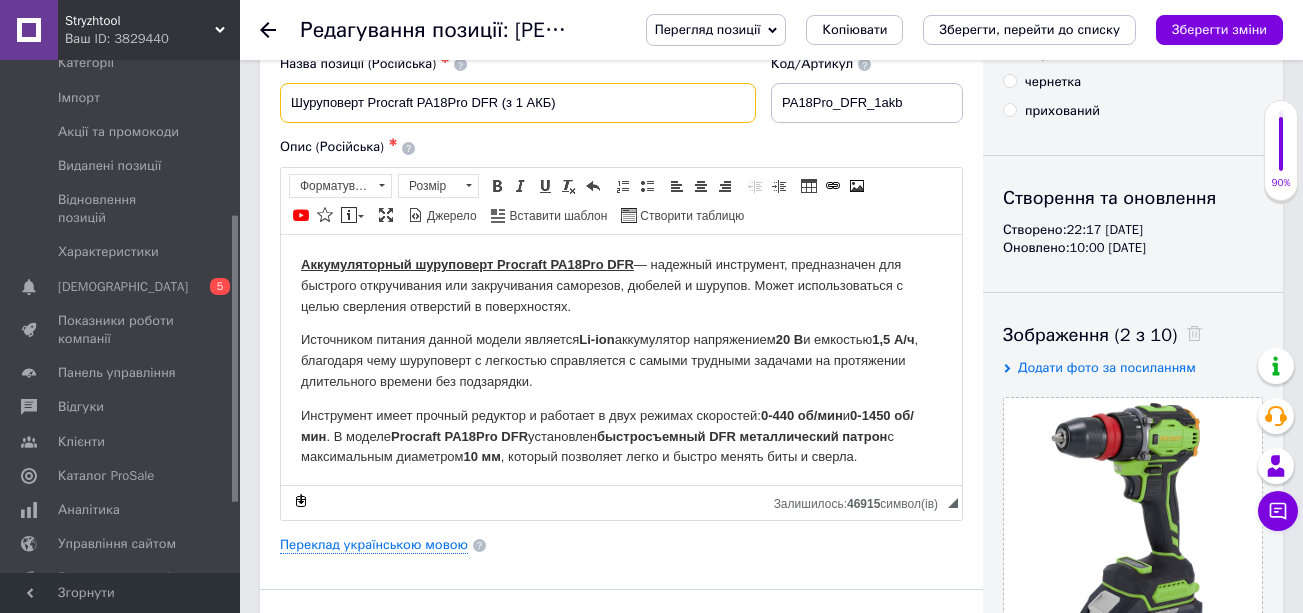 drag, startPoint x: 413, startPoint y: 98, endPoint x: 292, endPoint y: 98, distance: 121 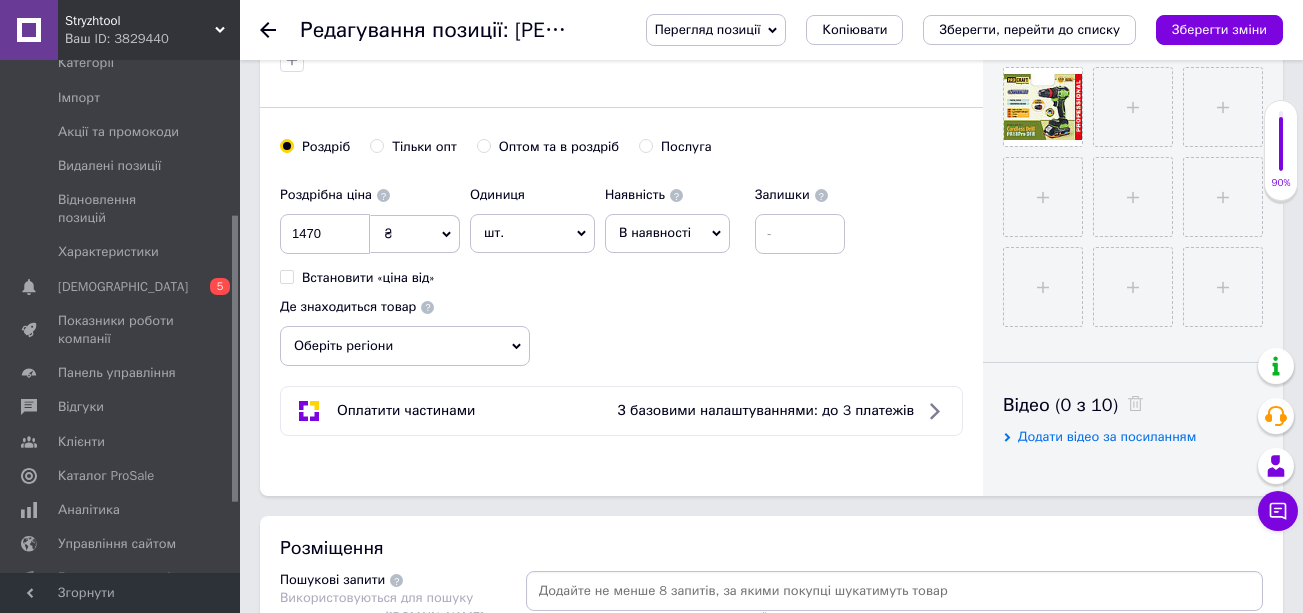 scroll, scrollTop: 900, scrollLeft: 0, axis: vertical 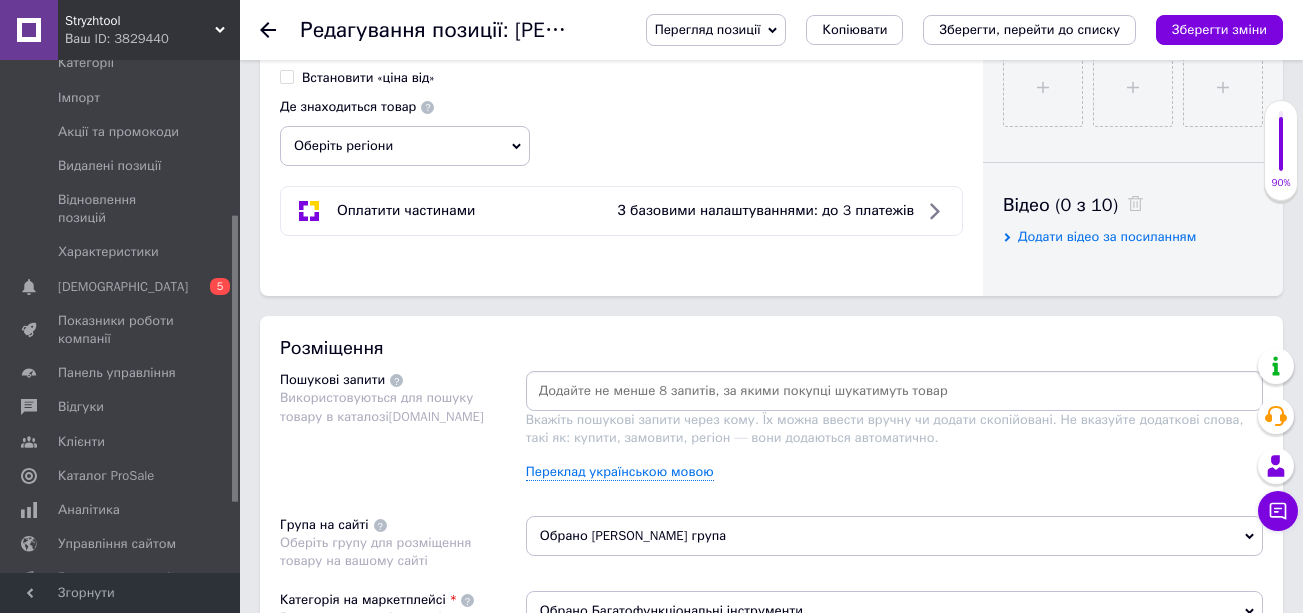 click at bounding box center (894, 391) 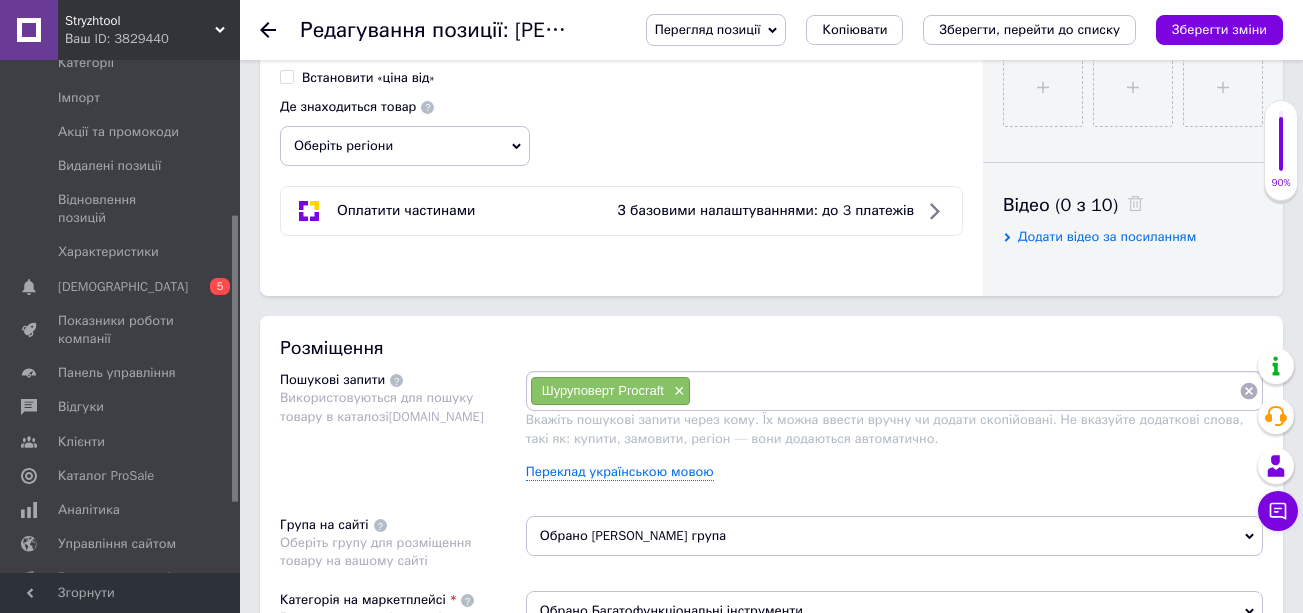 paste on "Шуруповерт Procraft" 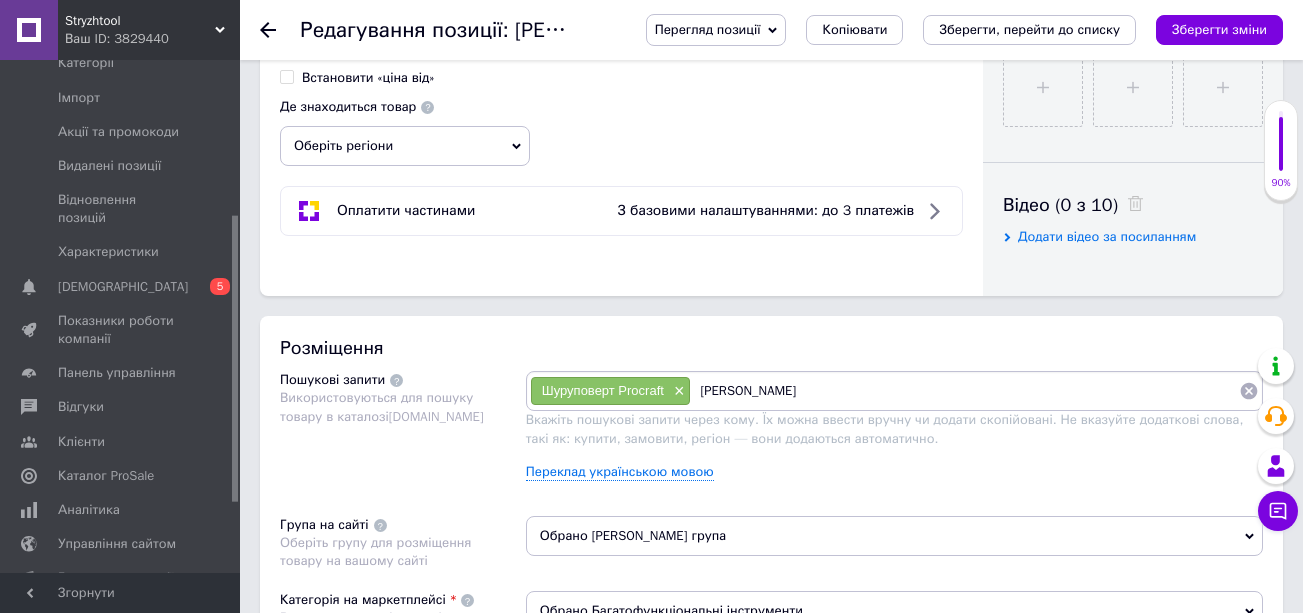 type on "Шуруповерт" 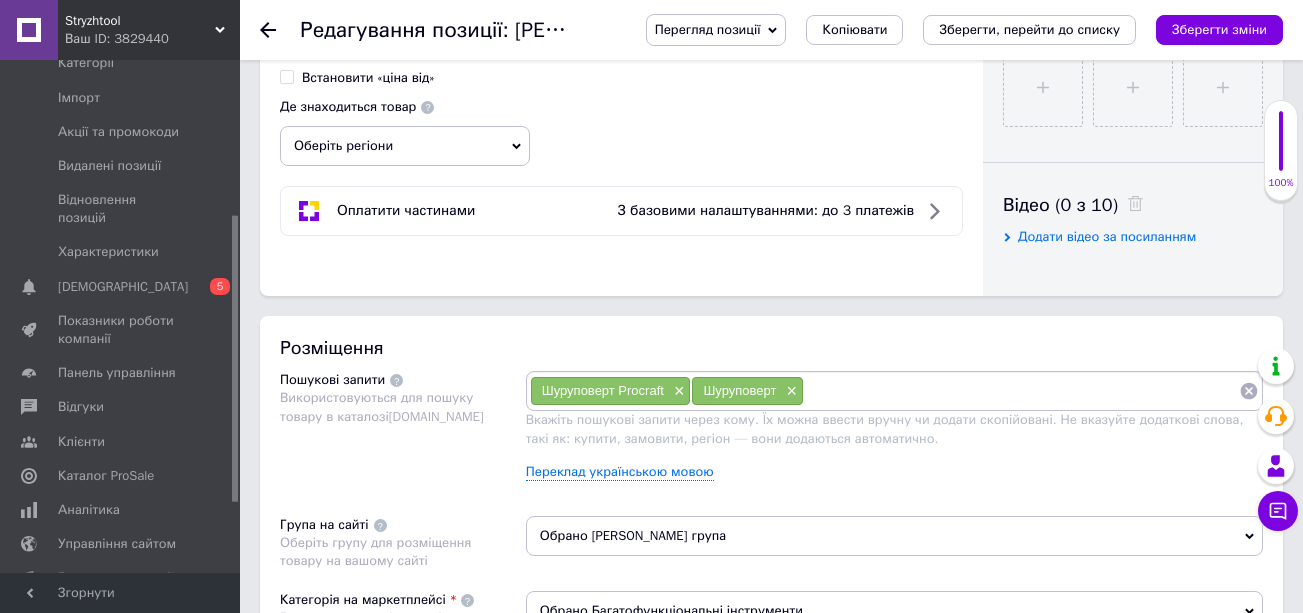 paste on "Шуруповерт Procraft" 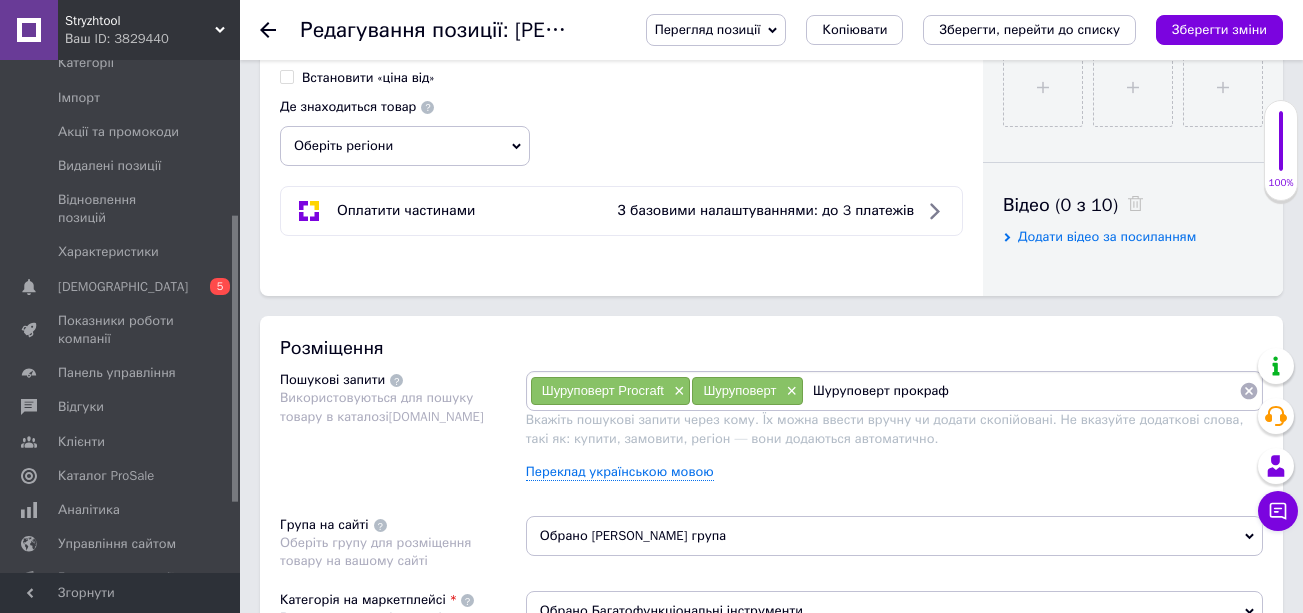 type on "Шуруповерт прокрафт" 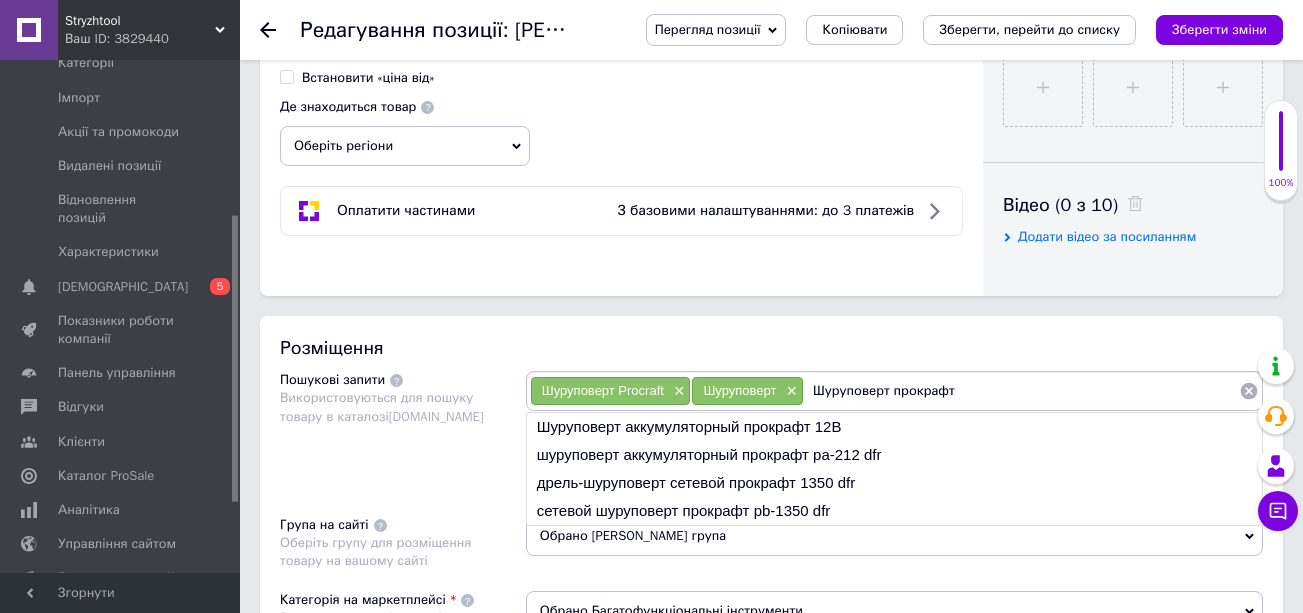 type 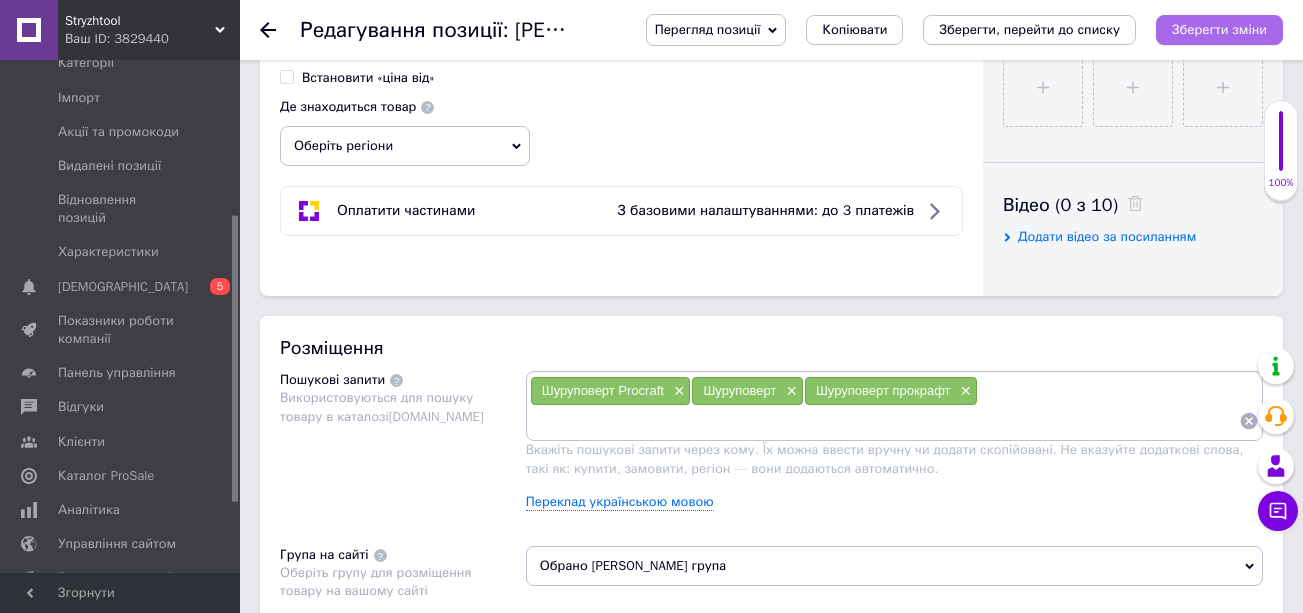 click on "Зберегти зміни" at bounding box center (1219, 29) 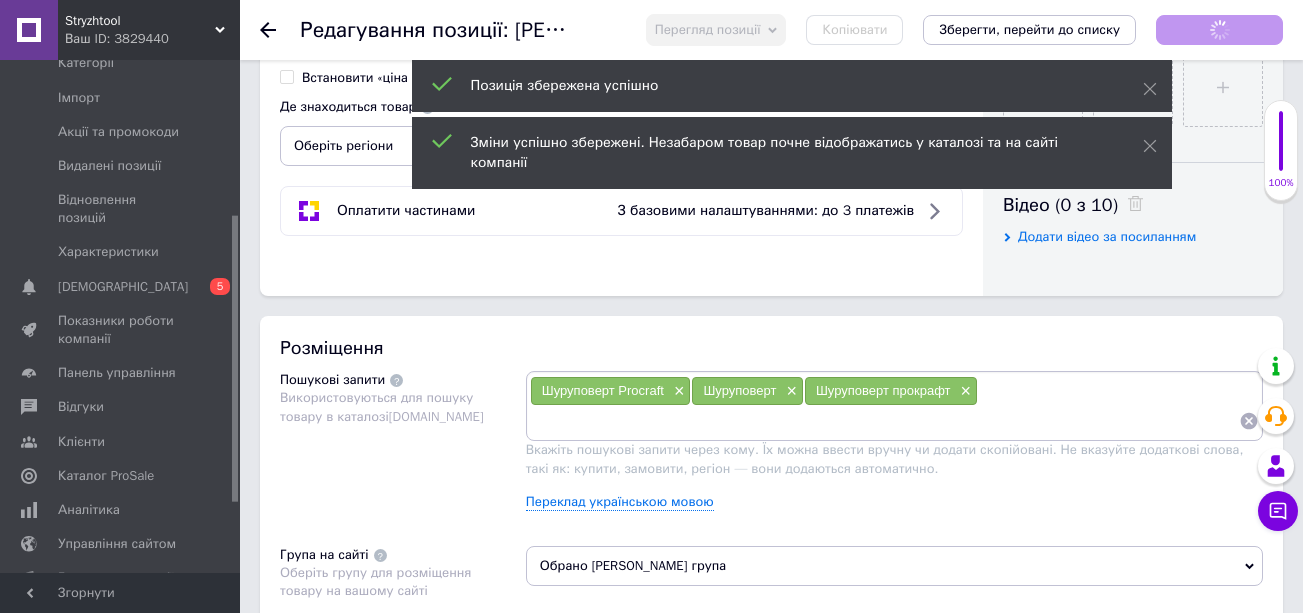 click on "Шуруповерт Procraft × Шуруповерт × Шуруповерт прокрафт ×" at bounding box center [894, 406] 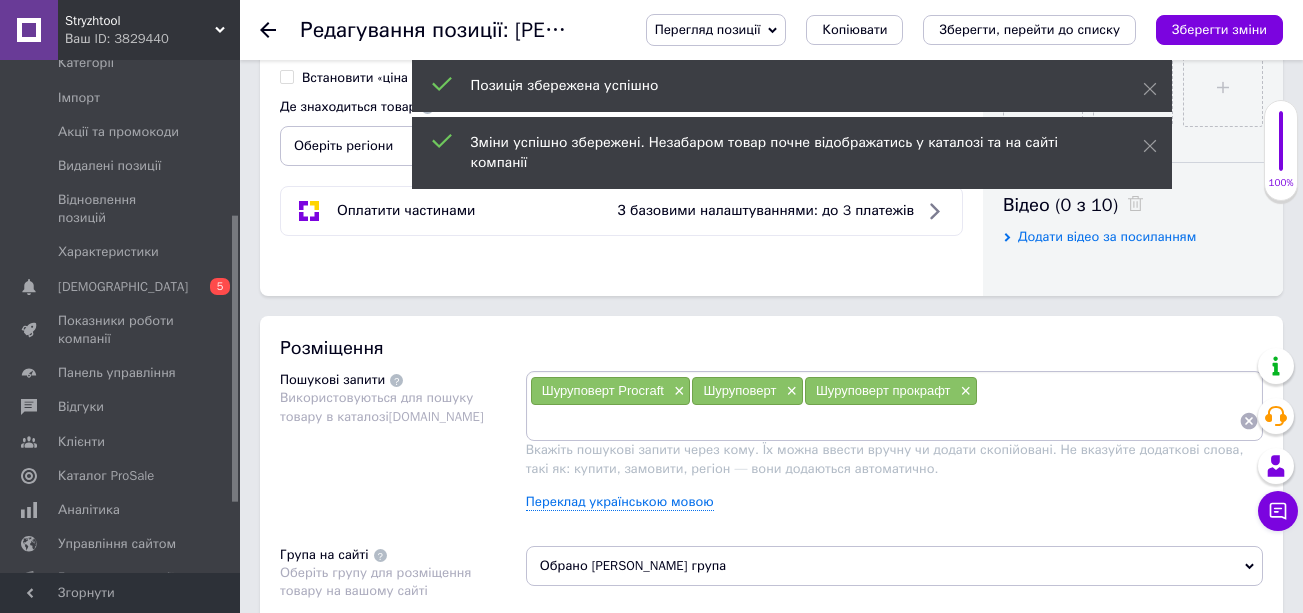 click on "Шуруповерт Procraft × Шуруповерт × Шуруповерт прокрафт ×" at bounding box center [894, 406] 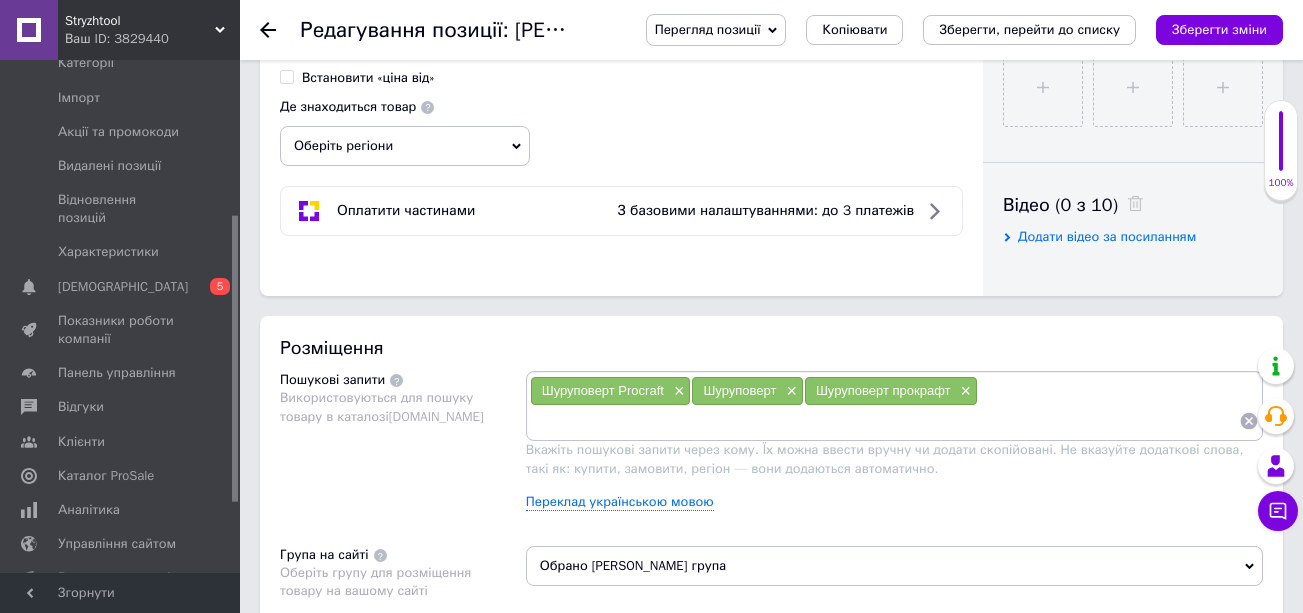 click at bounding box center (884, 421) 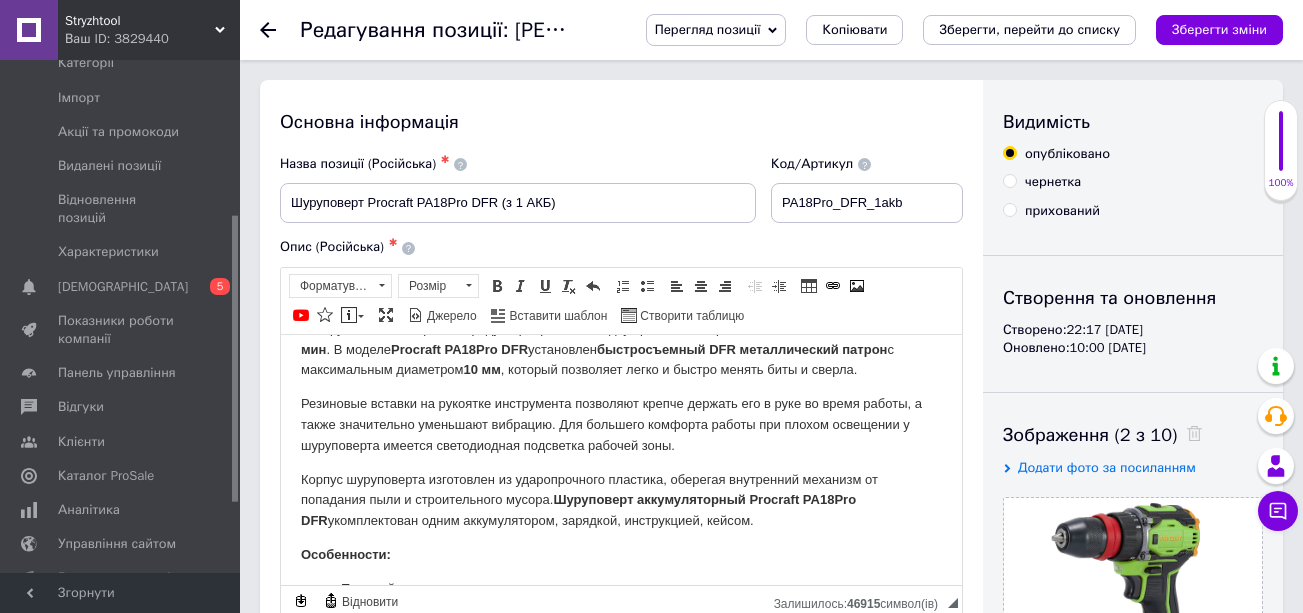 scroll, scrollTop: 0, scrollLeft: 0, axis: both 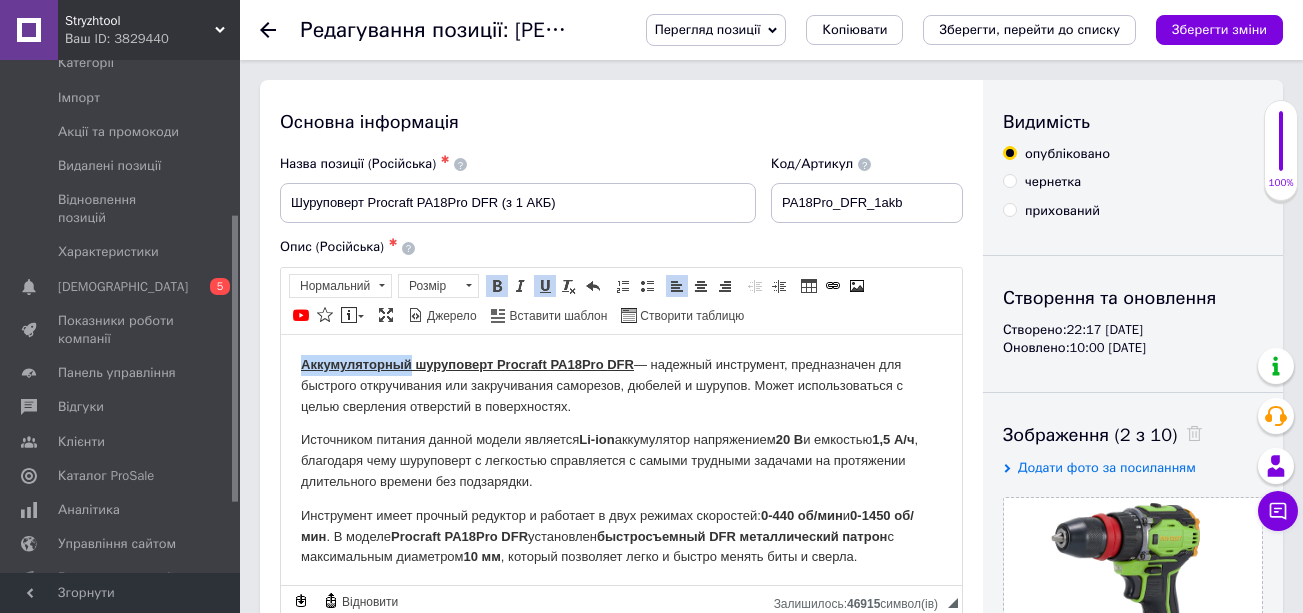drag, startPoint x: 412, startPoint y: 364, endPoint x: 556, endPoint y: 689, distance: 355.47293 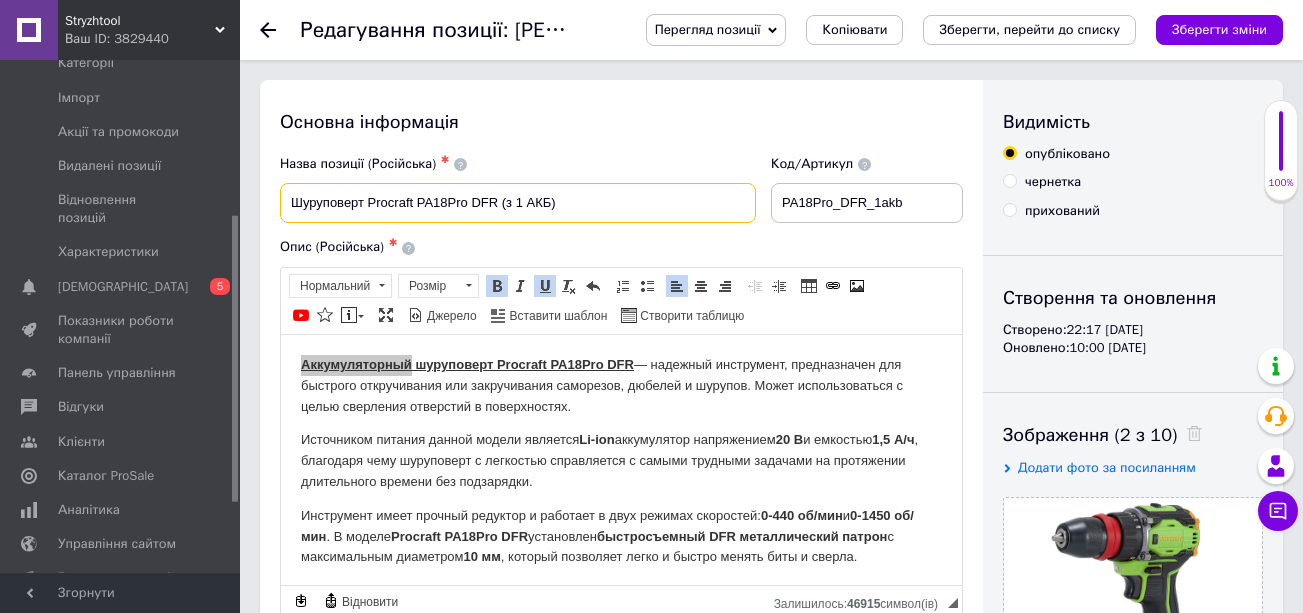 click on "Шуруповерт Procraft PA18Pro DFR (з 1 АКБ)" at bounding box center [518, 203] 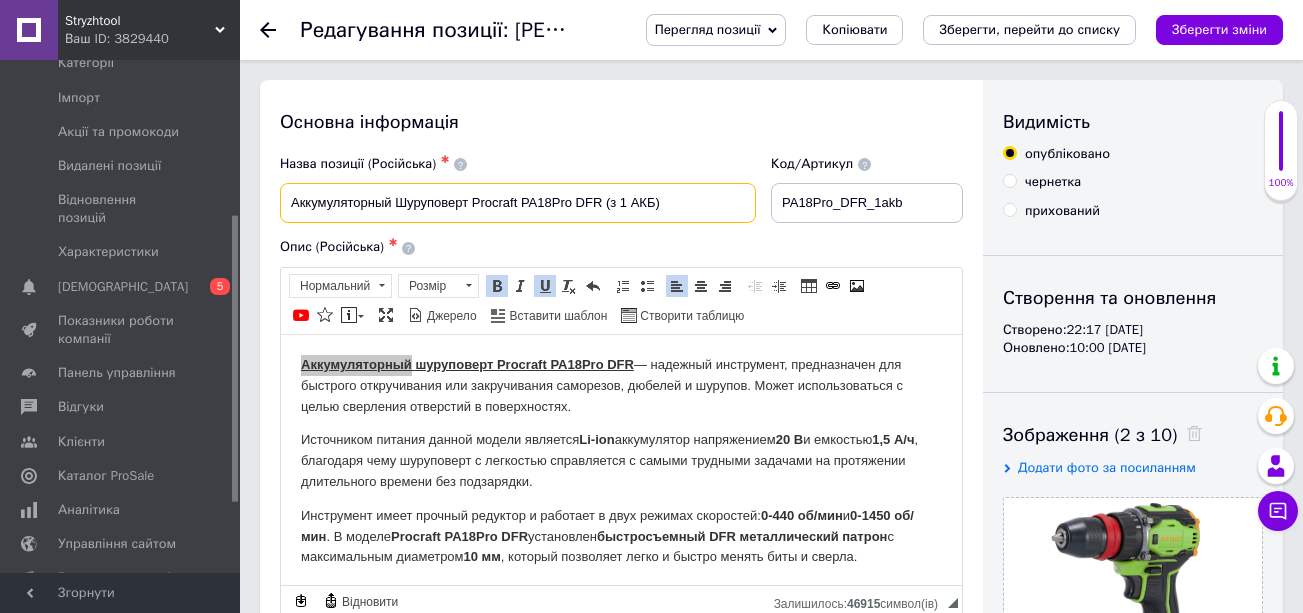 click on "Аккумуляторный Шуруповерт Procraft PA18Pro DFR (з 1 АКБ)" at bounding box center [518, 203] 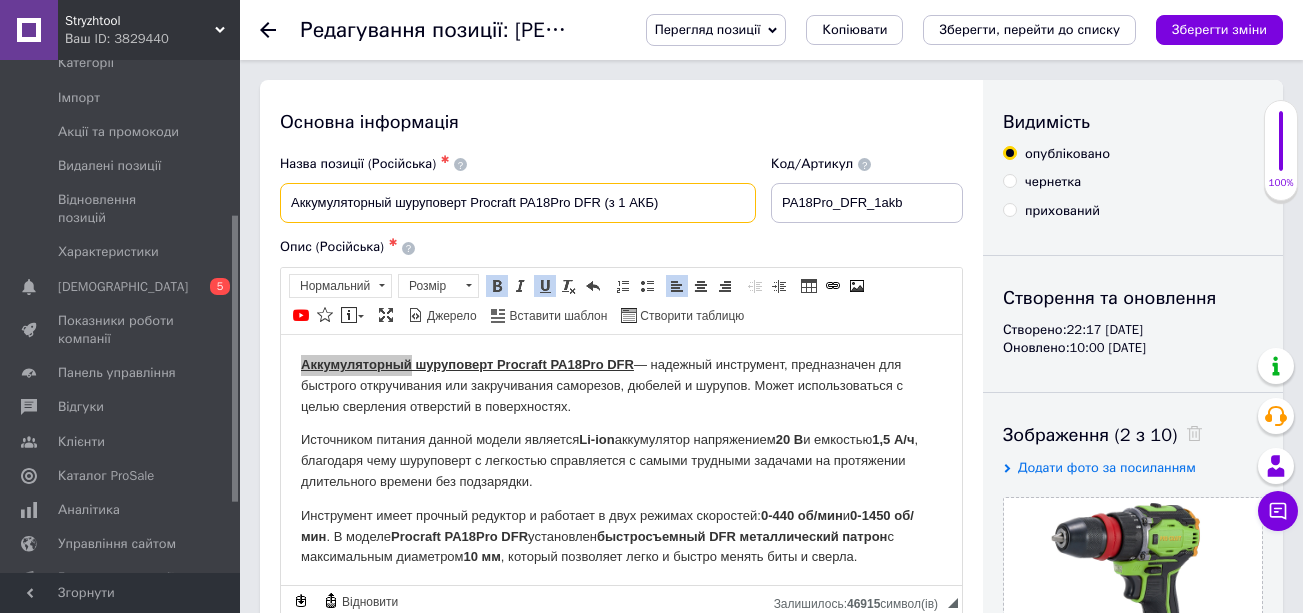 drag, startPoint x: 468, startPoint y: 199, endPoint x: 256, endPoint y: 189, distance: 212.23572 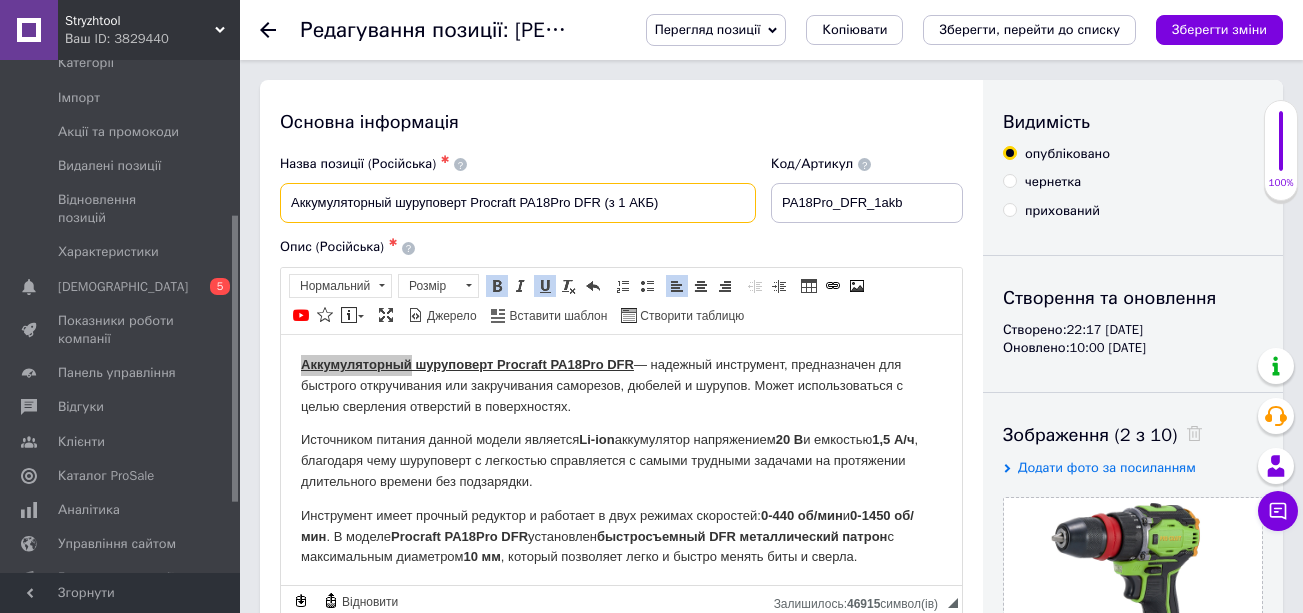 type on "Аккумуляторный шуруповерт Procraft PA18Pro DFR (з 1 АКБ)" 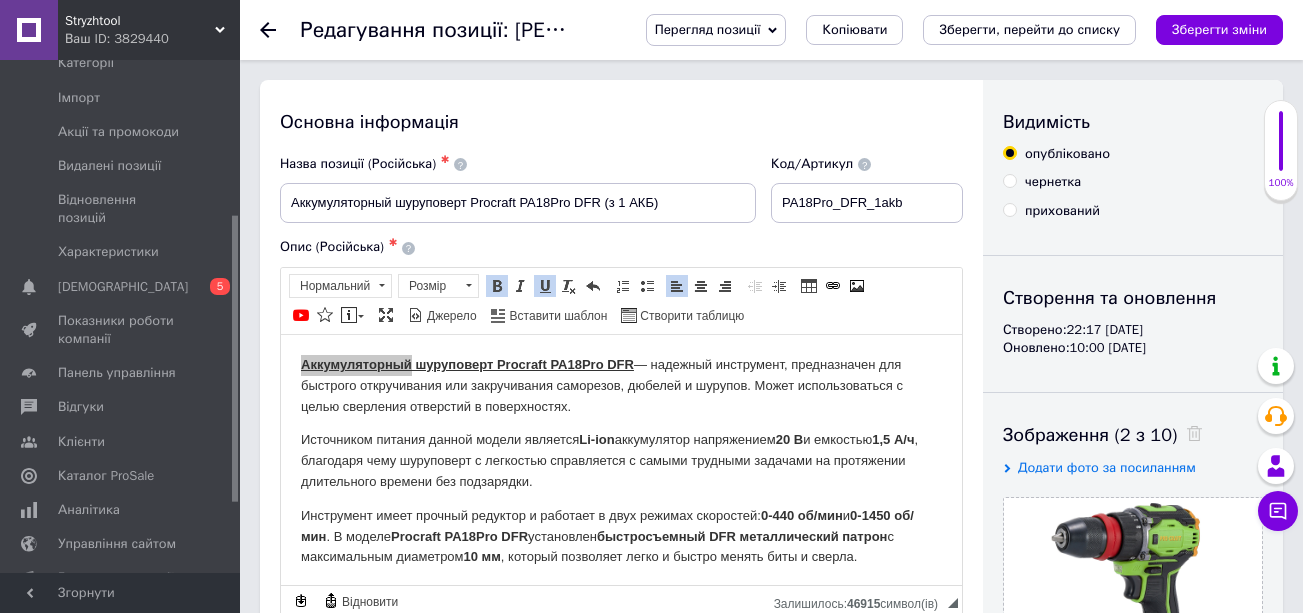 click on "Основна інформація" at bounding box center [621, 122] 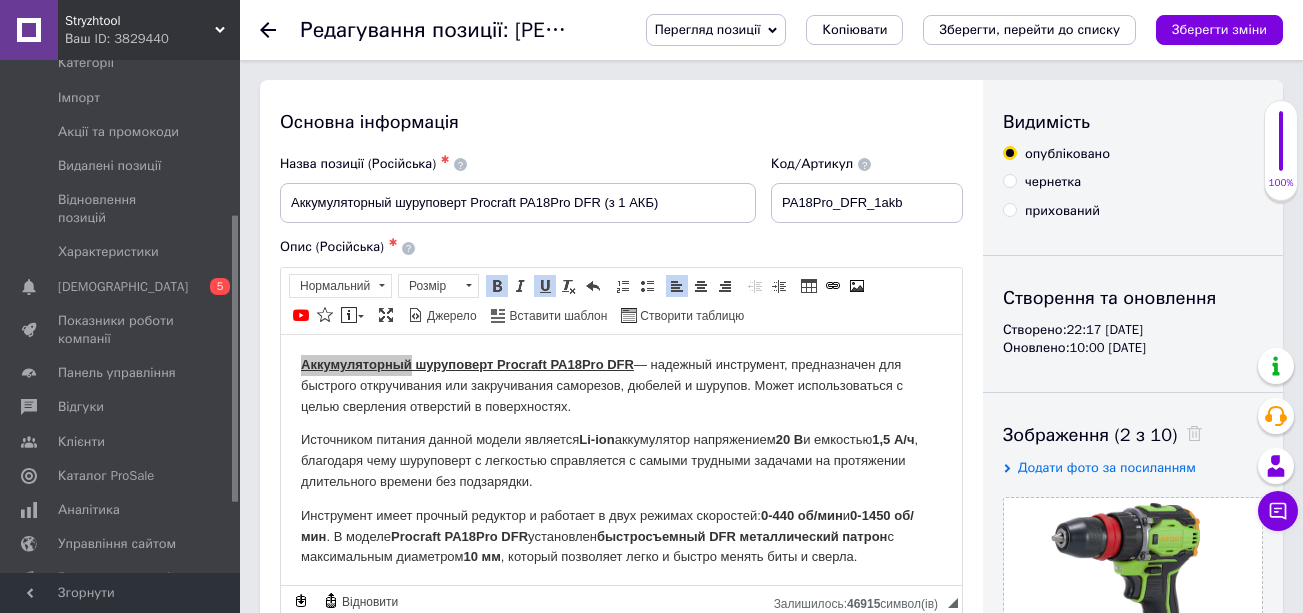 click on "Зберегти зміни" at bounding box center (1219, 29) 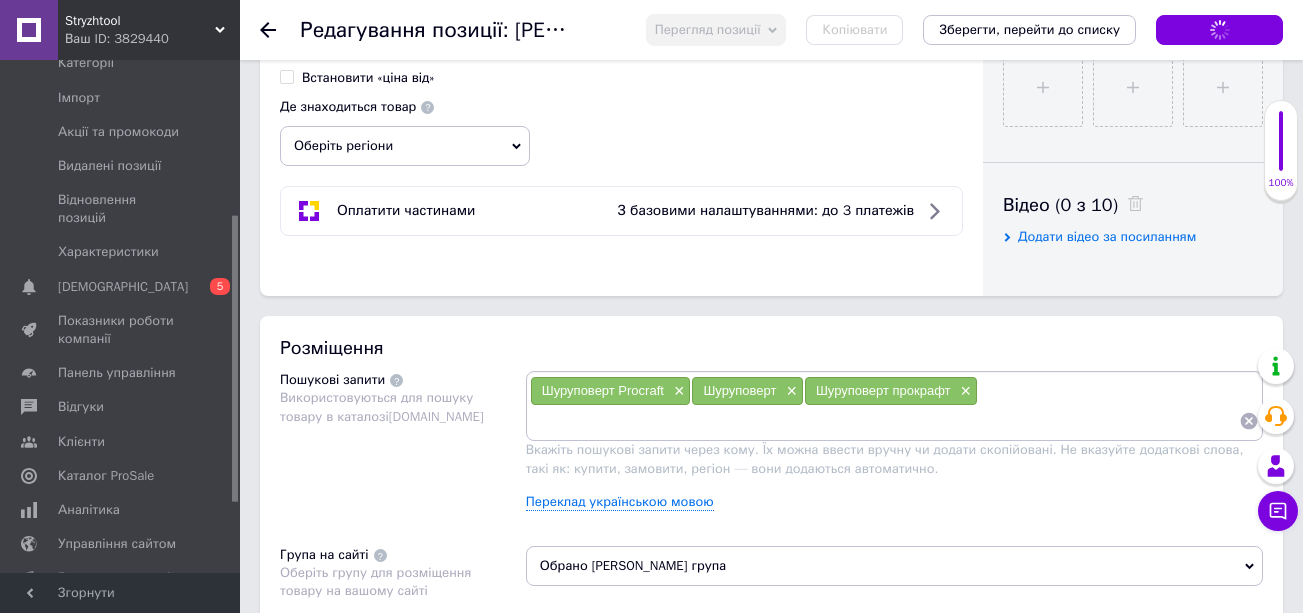 scroll, scrollTop: 1100, scrollLeft: 0, axis: vertical 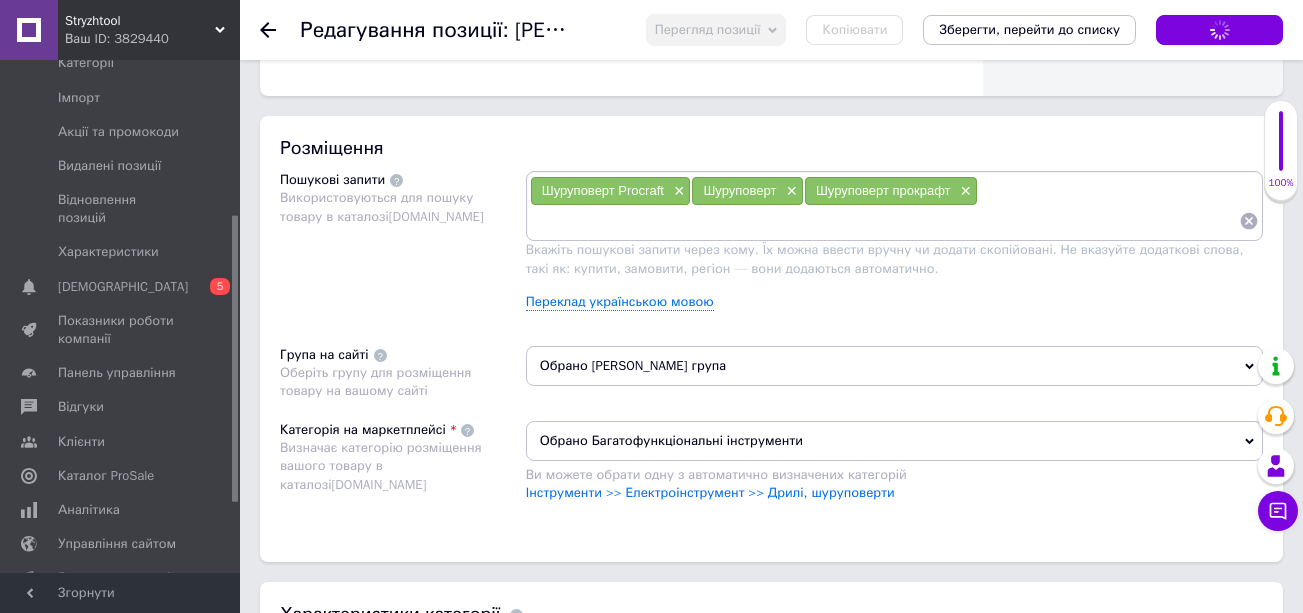 click at bounding box center (884, 221) 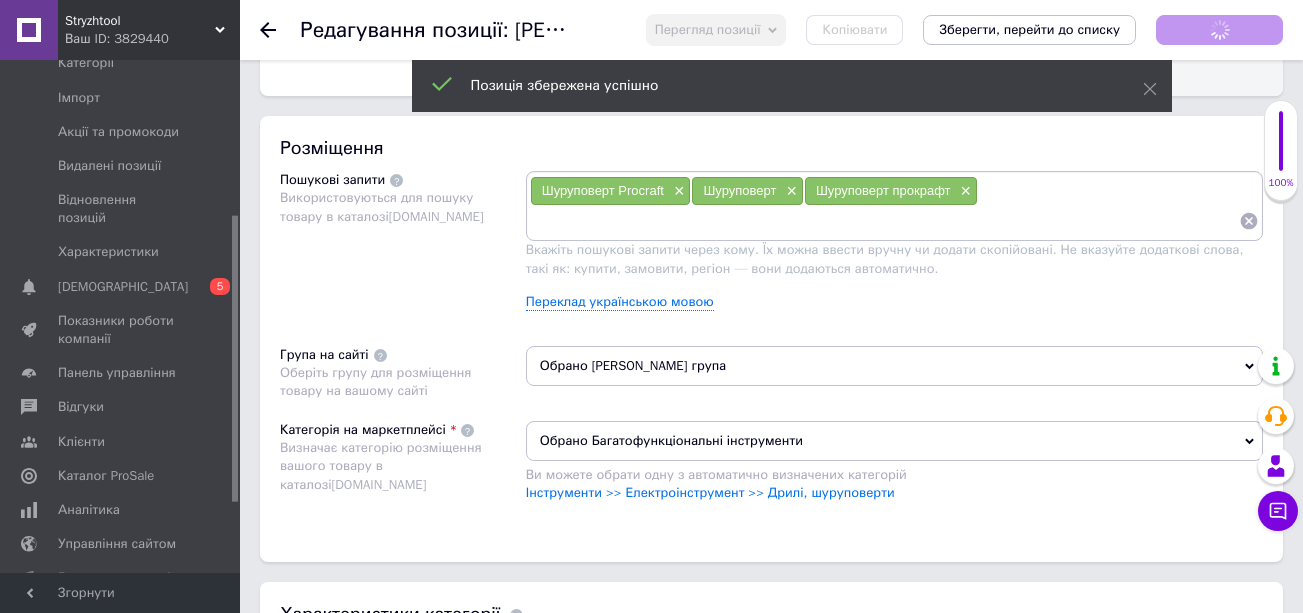 paste on "Аккумуляторный шуруповерт" 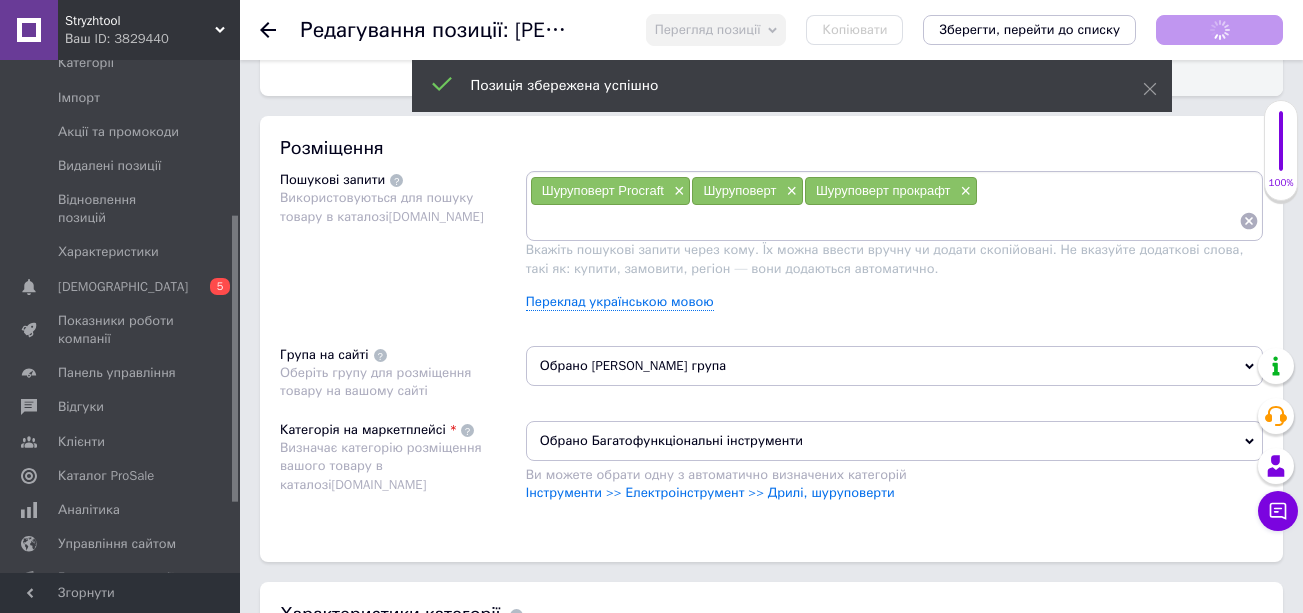 type on "Аккумуляторный шуруповерт" 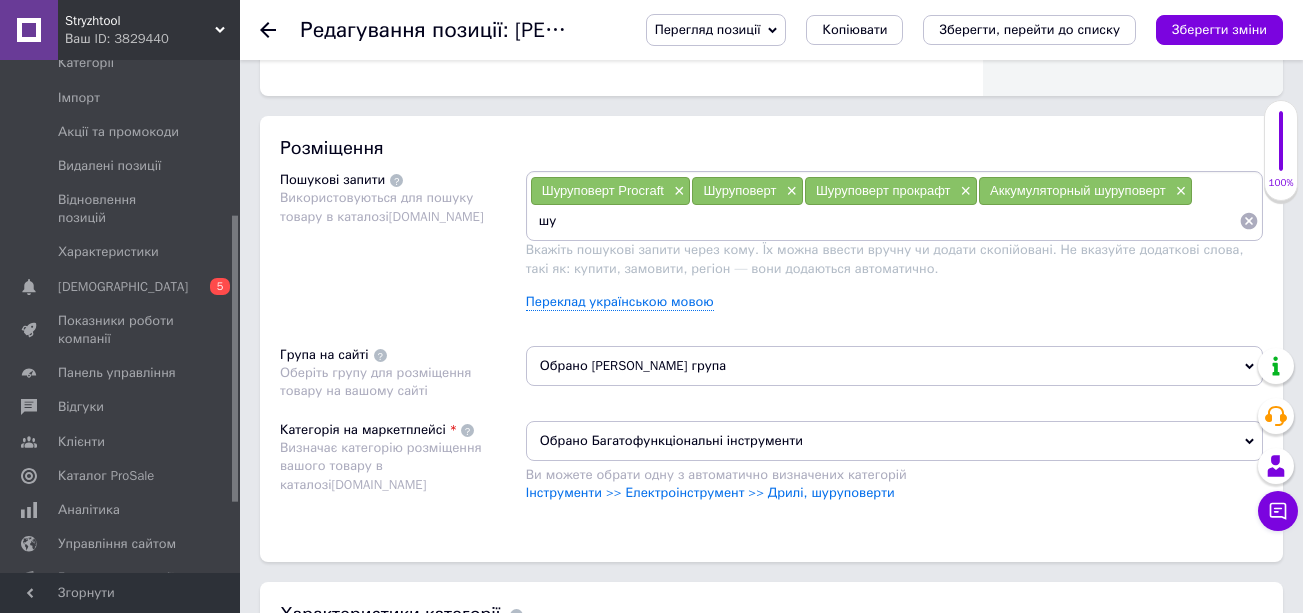 type on "ш" 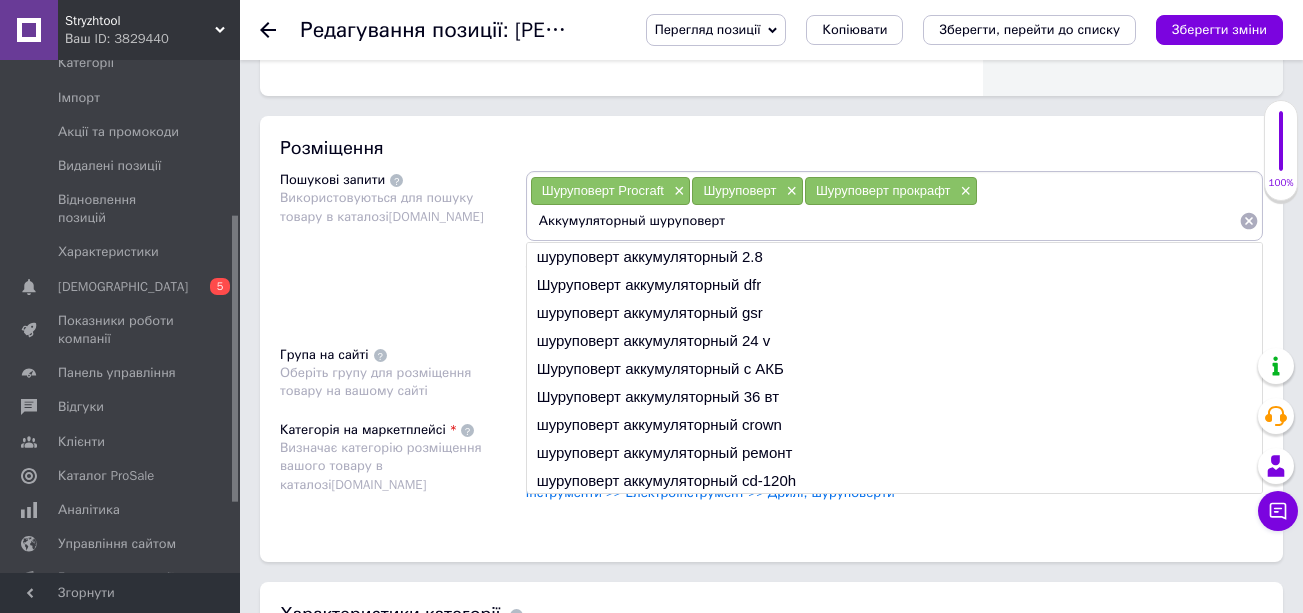 drag, startPoint x: 641, startPoint y: 223, endPoint x: 529, endPoint y: 220, distance: 112.04017 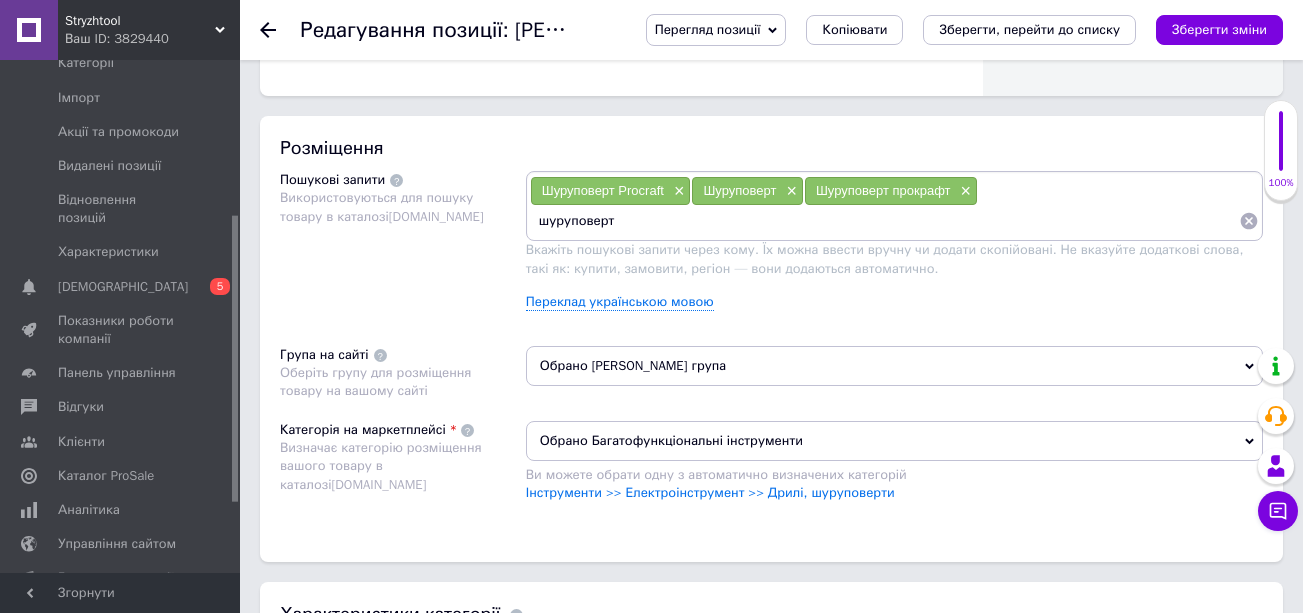 click on "шуруповерт" at bounding box center [884, 221] 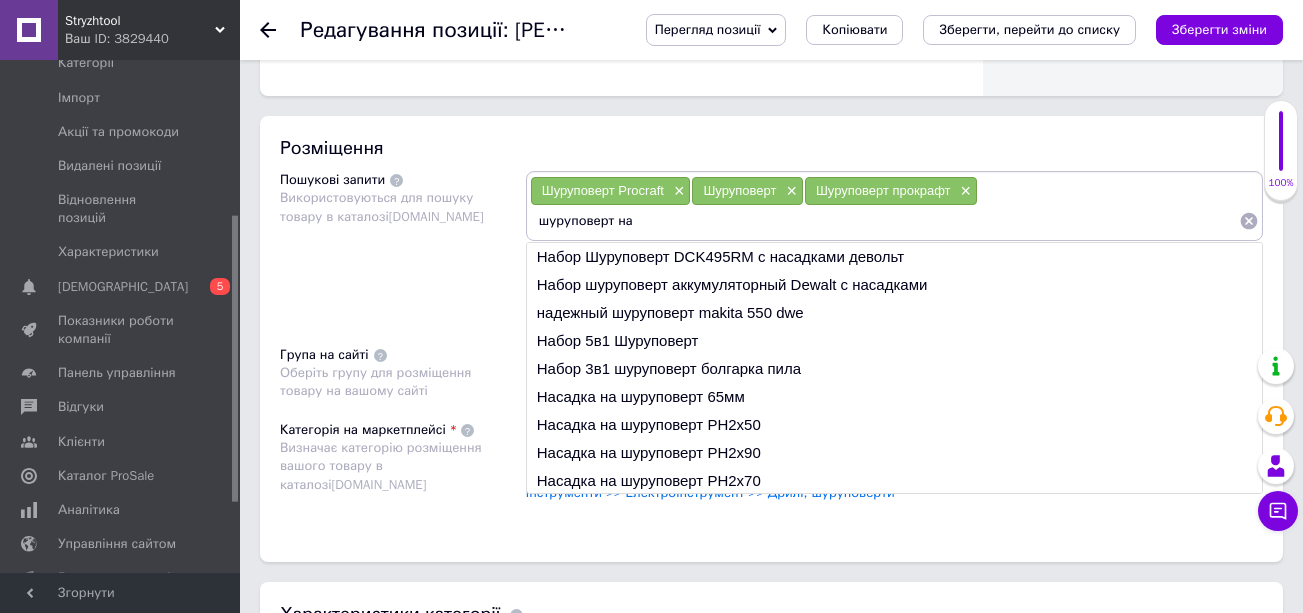 paste on "Аккумуляторный" 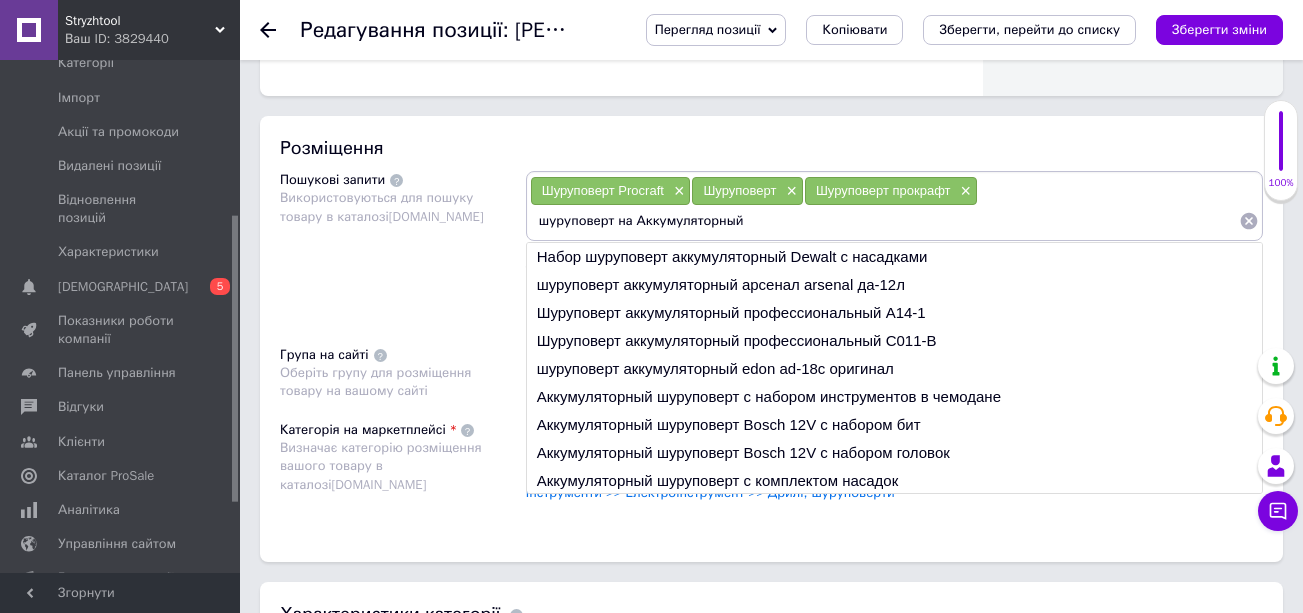click on "шуруповерт на Аккумуляторный" at bounding box center [884, 221] 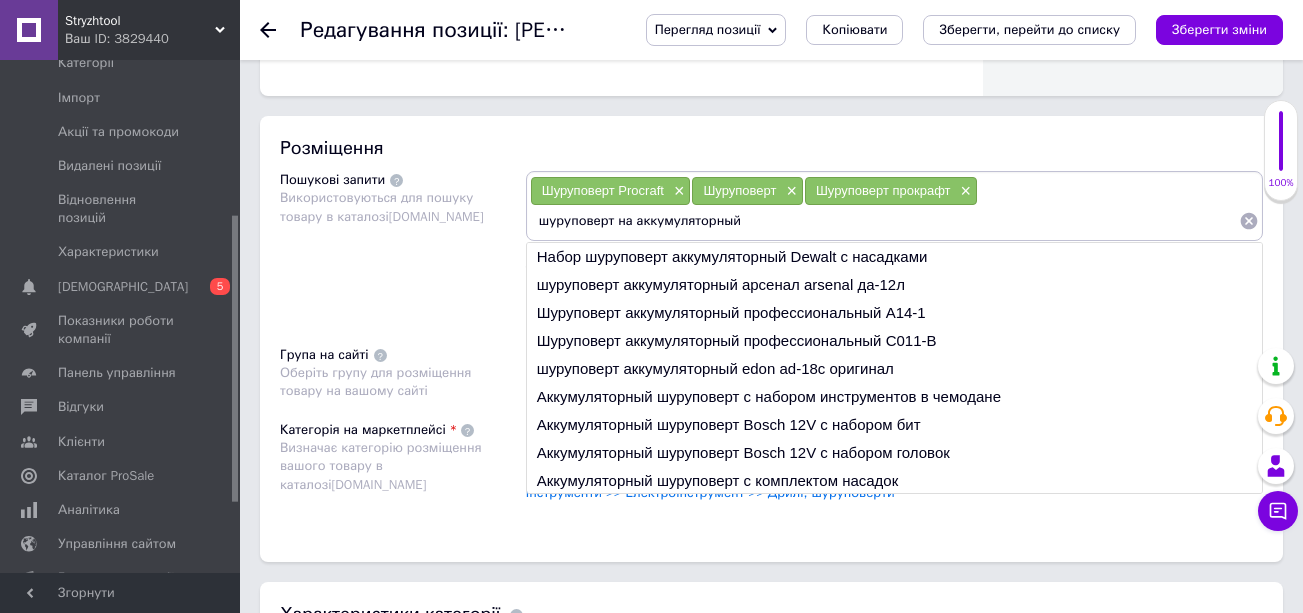 click on "шуруповерт на аккумуляторный" at bounding box center (884, 221) 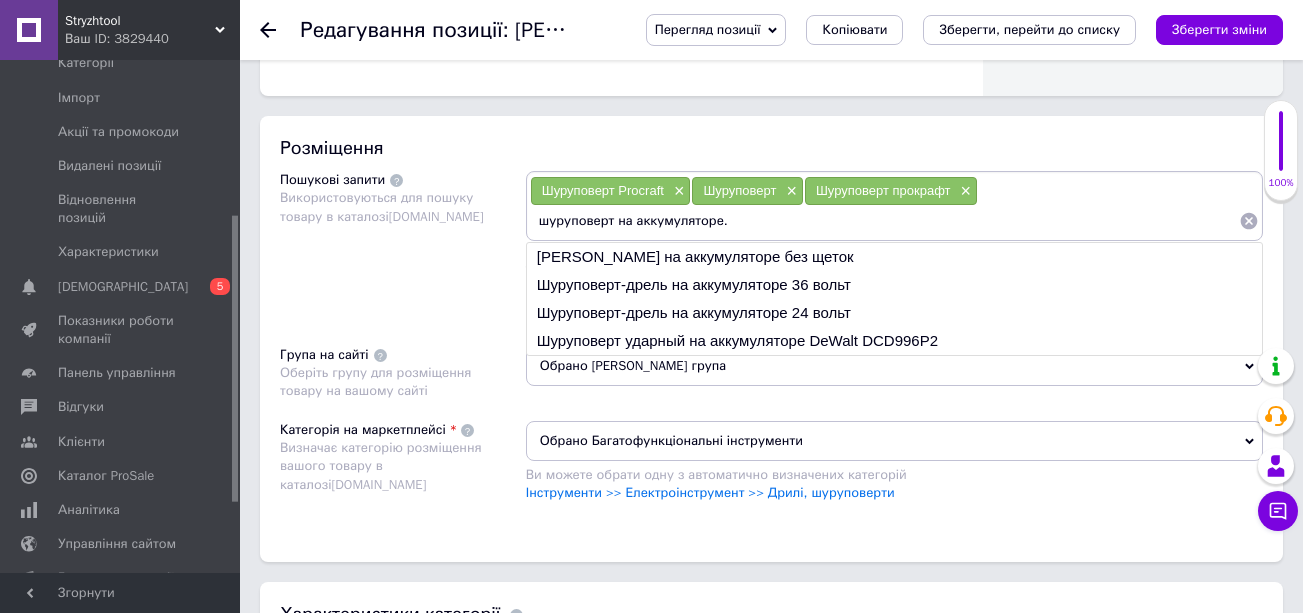 type on "шуруповерт на аккумуляторе" 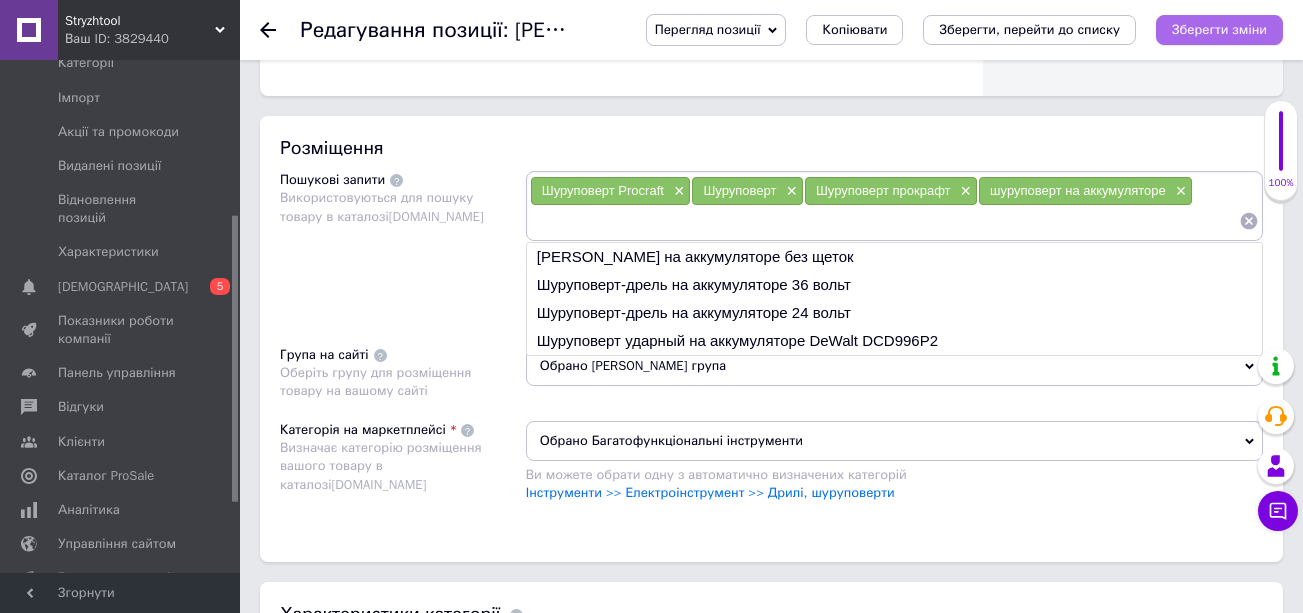 type 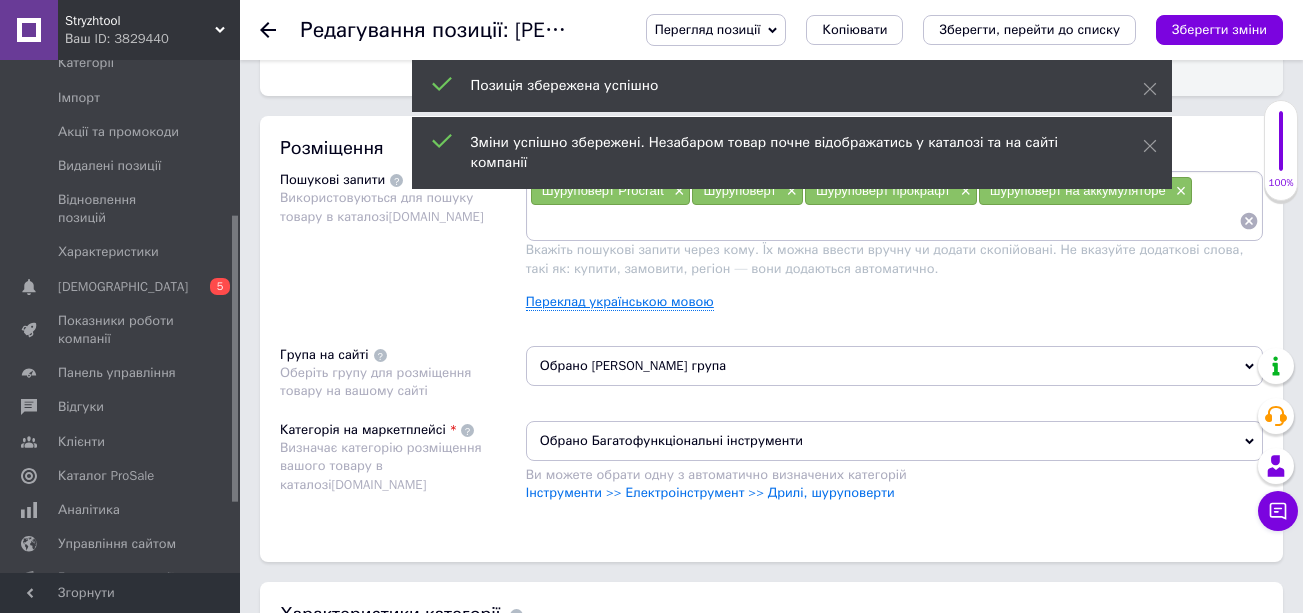 click on "Переклад українською мовою" at bounding box center [620, 302] 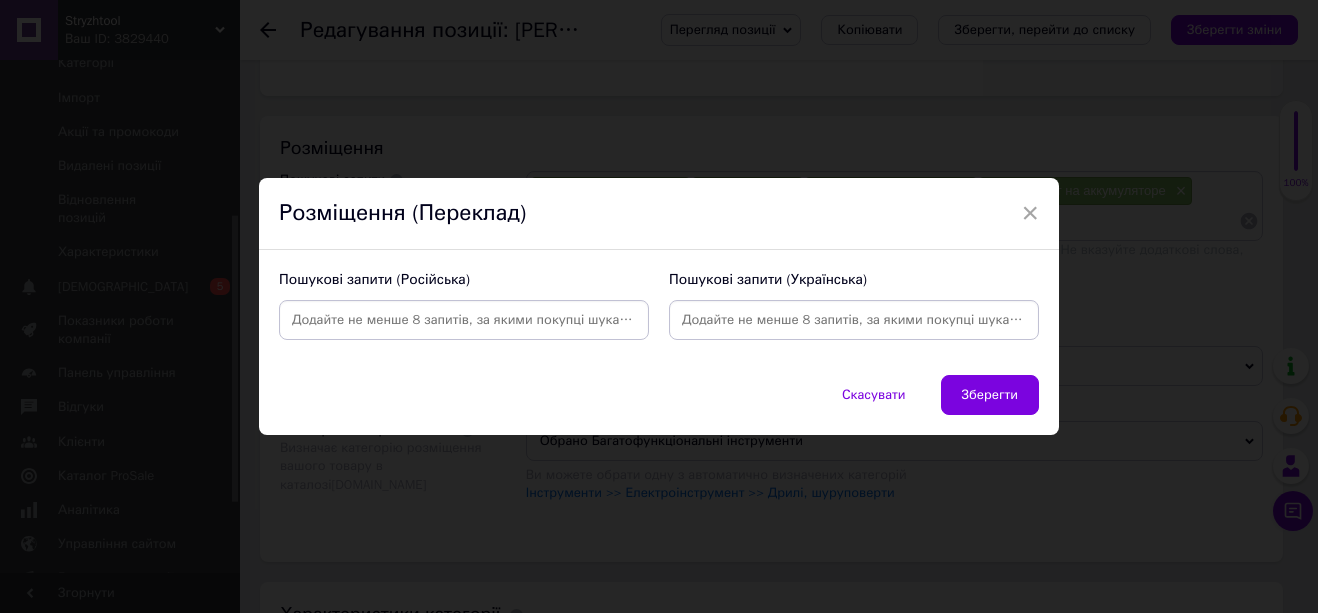 click at bounding box center [854, 320] 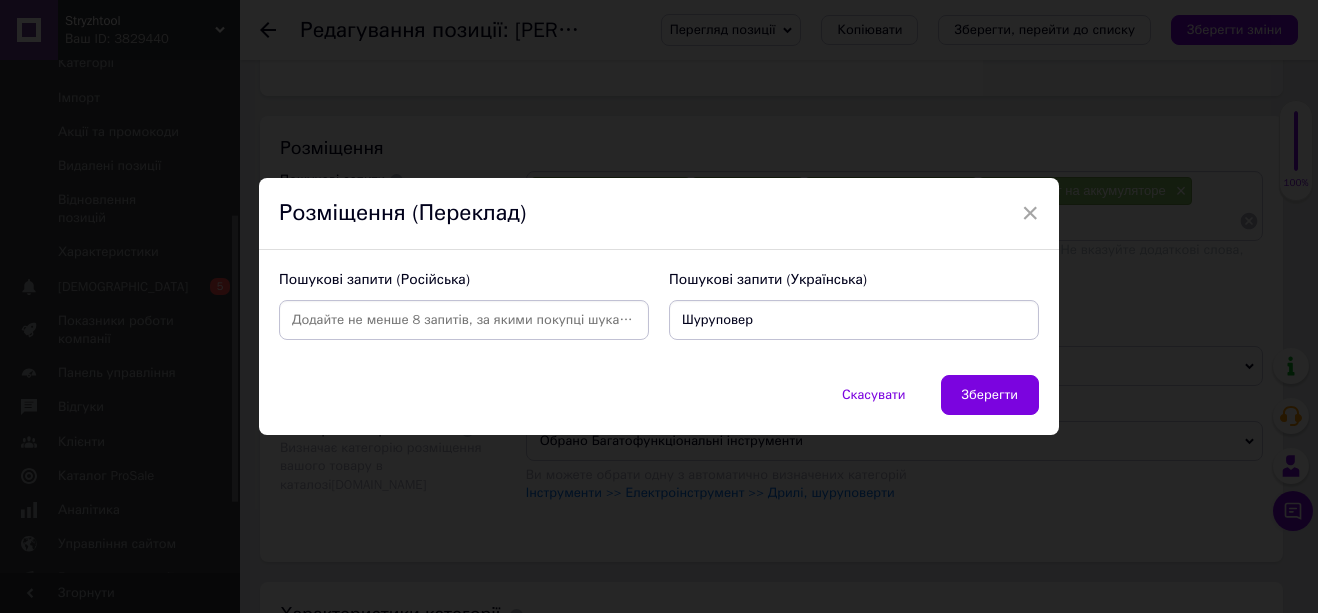 type on "Шуруповерт" 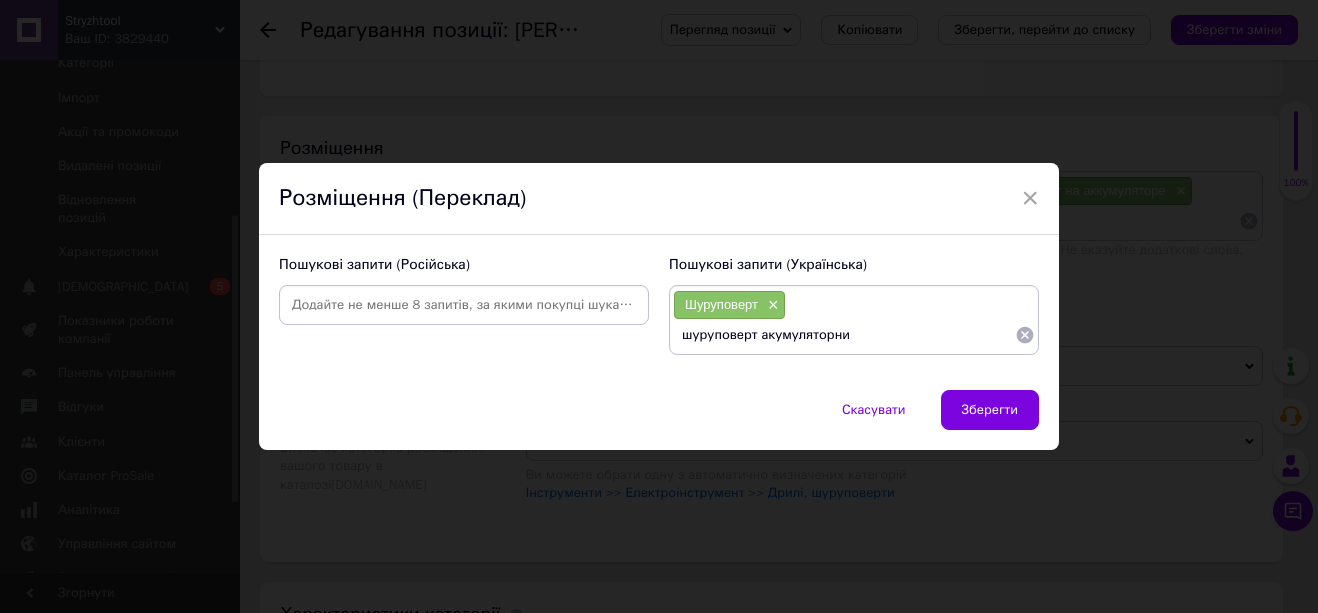 type on "шуруповерт акумуляторний" 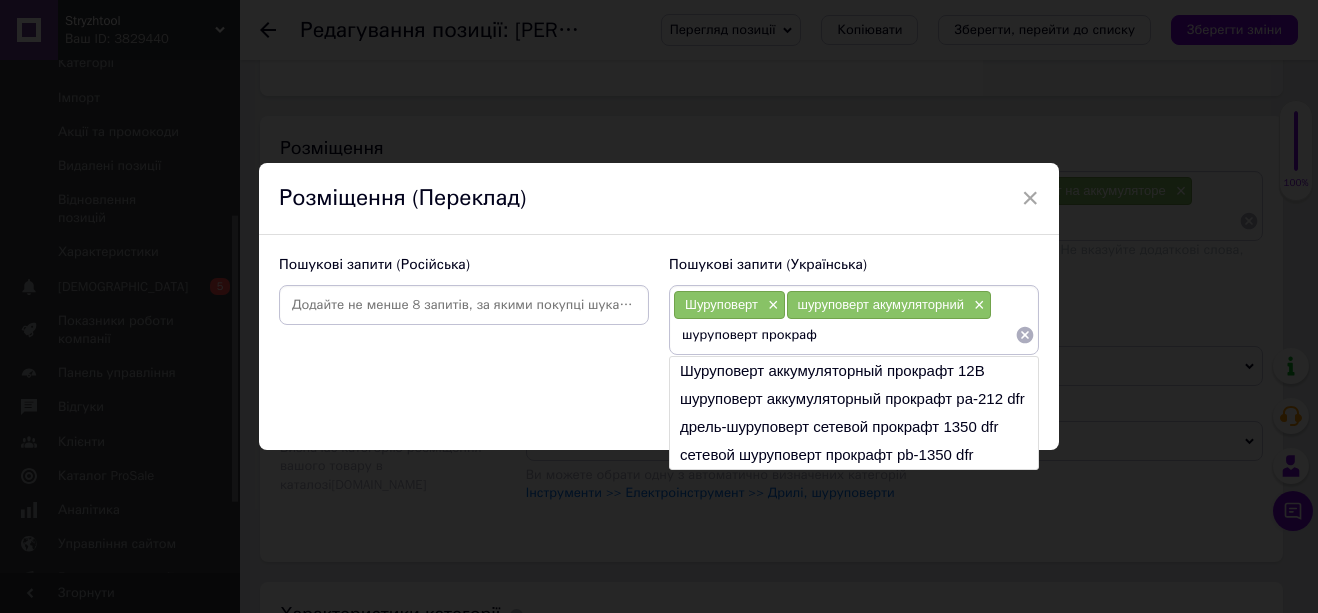 type on "шуруповерт прокрафт" 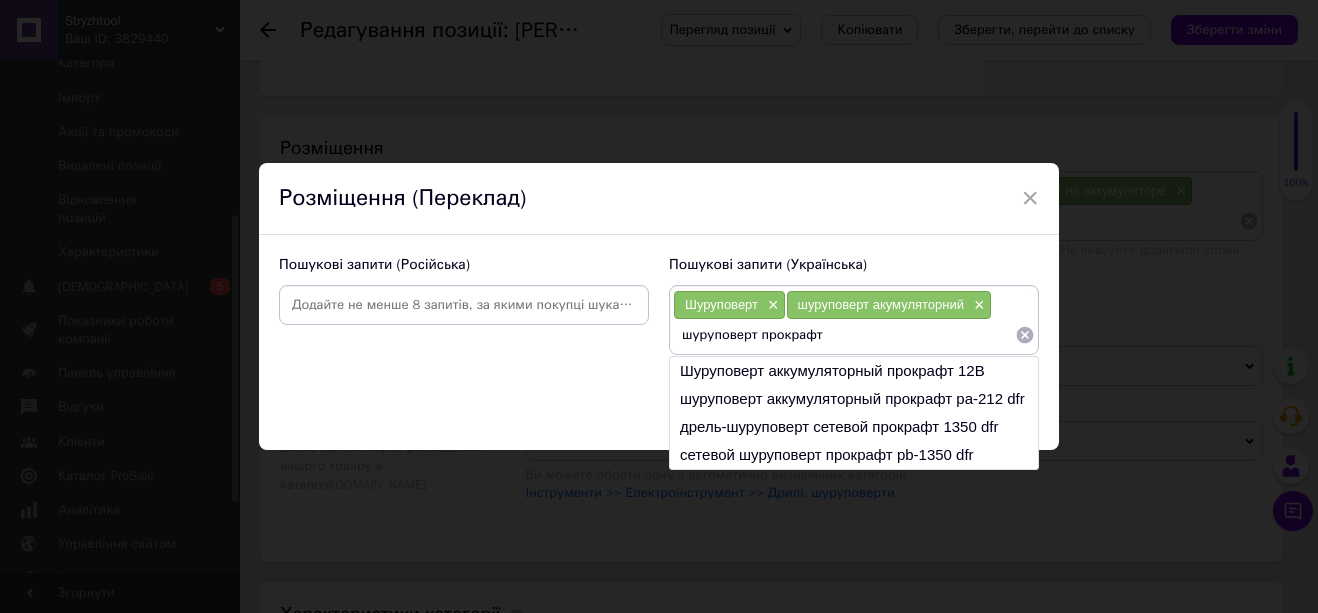 type 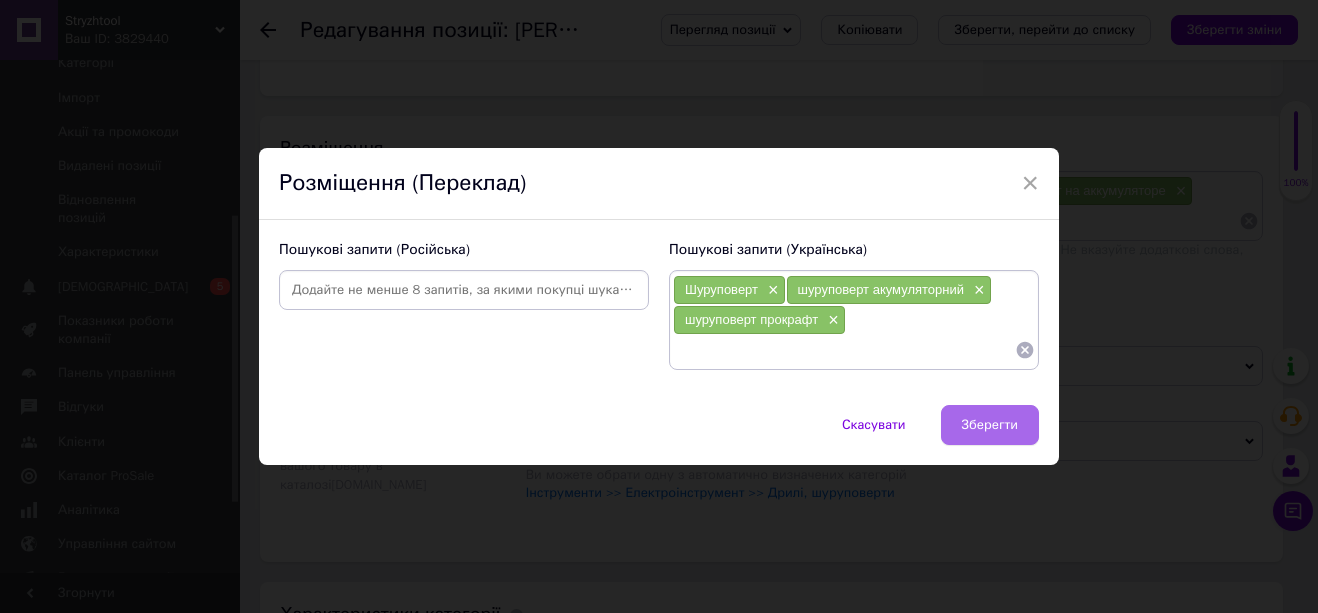 click on "Зберегти" at bounding box center [990, 425] 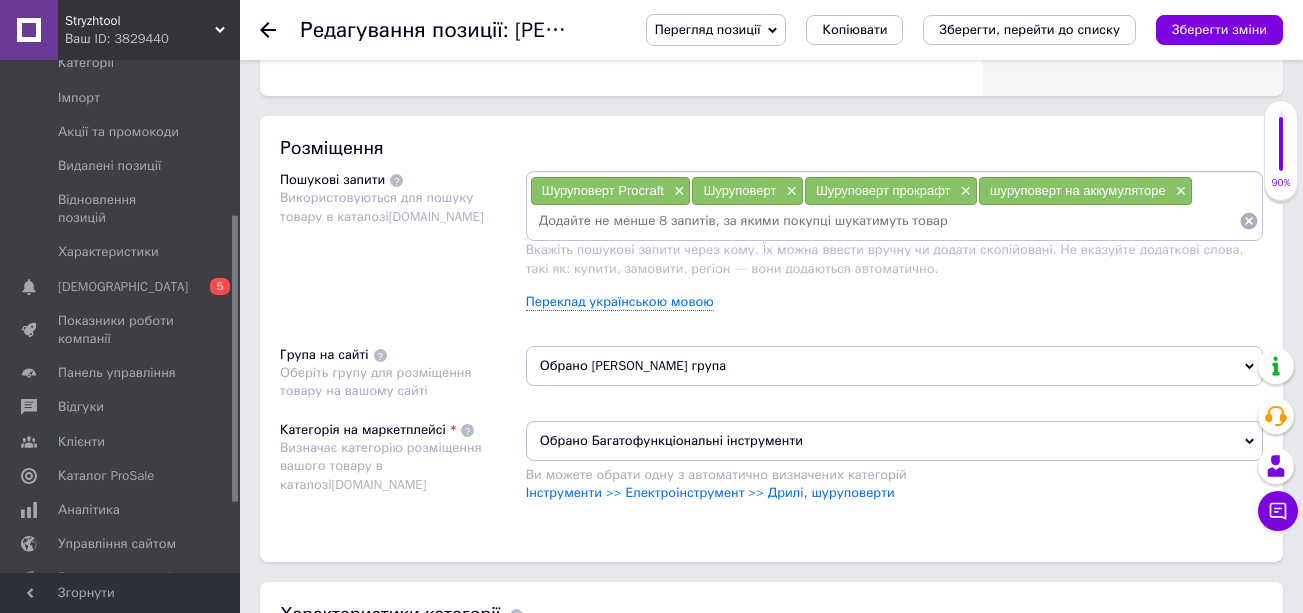 click on "Зберегти зміни" at bounding box center (1219, 29) 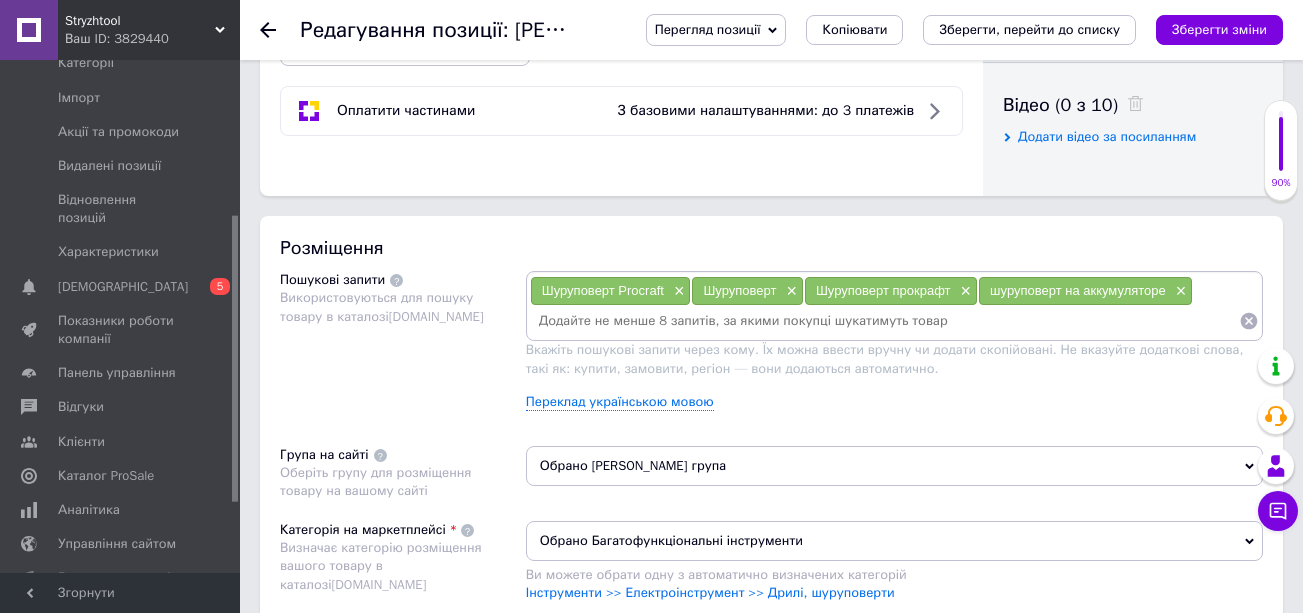 scroll, scrollTop: 500, scrollLeft: 0, axis: vertical 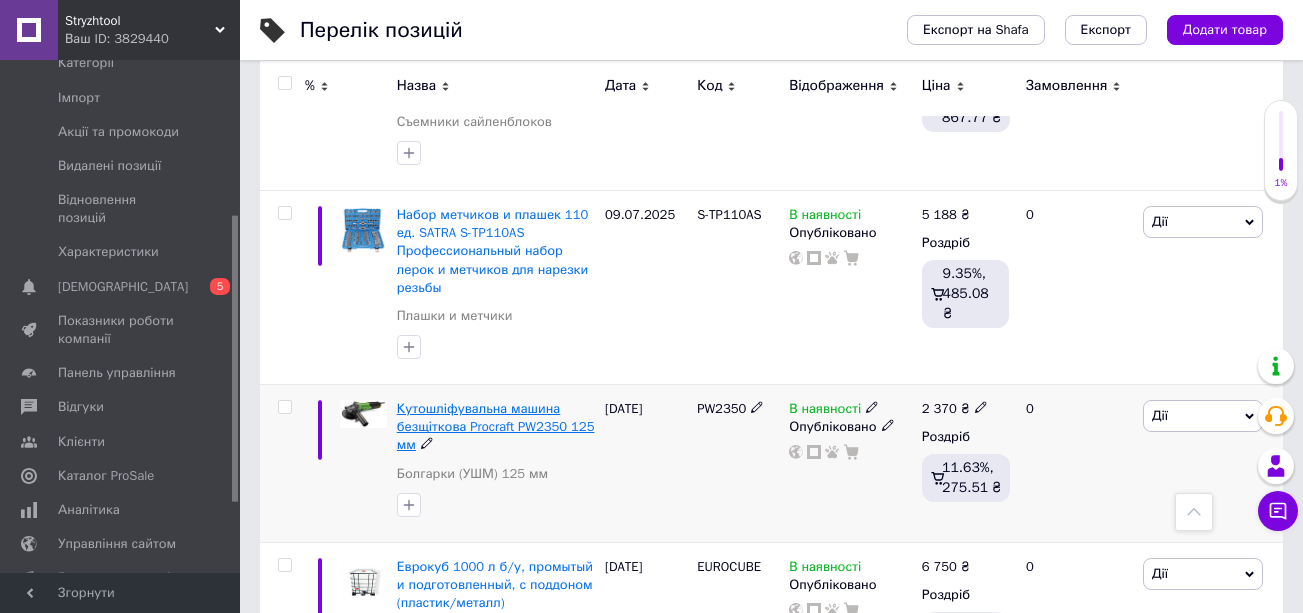 click on "Кутошліфувальна машина безщіткова Procraft PW2350 125 мм" at bounding box center (496, 426) 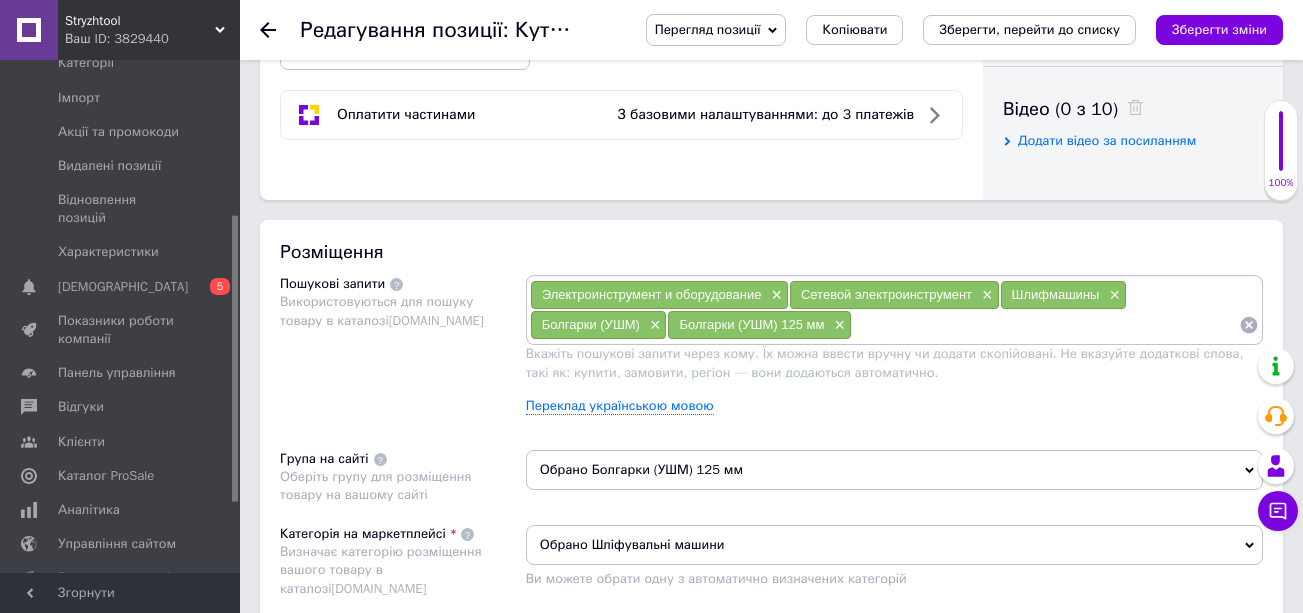 scroll, scrollTop: 1000, scrollLeft: 0, axis: vertical 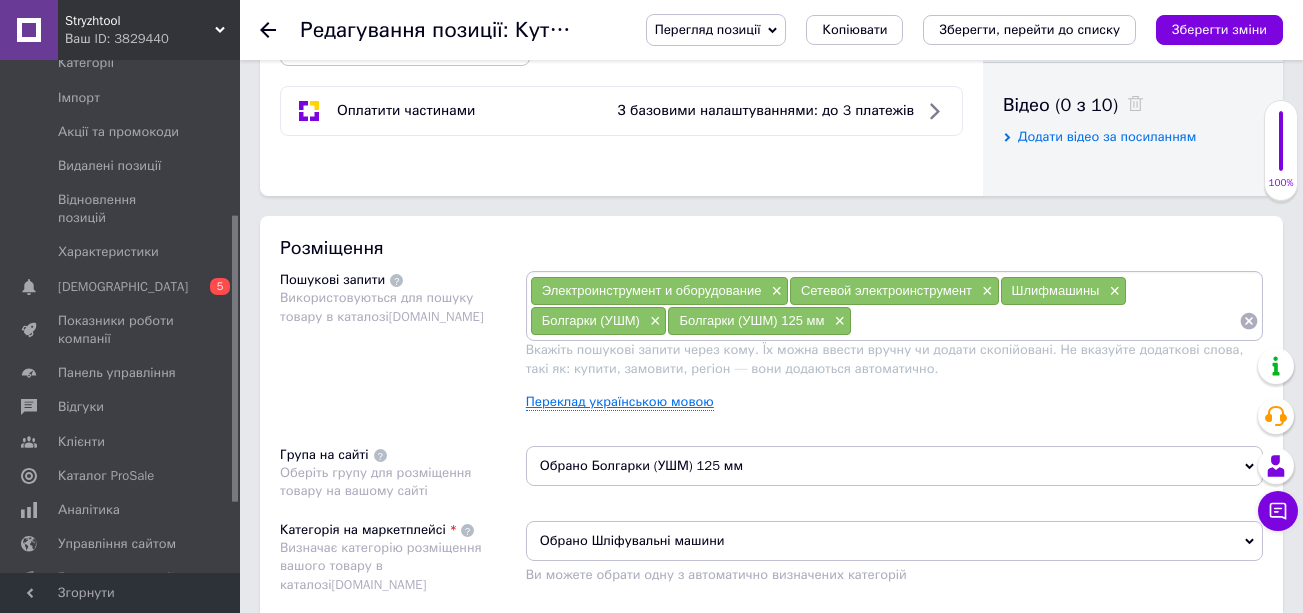 click on "Переклад українською мовою" at bounding box center [620, 402] 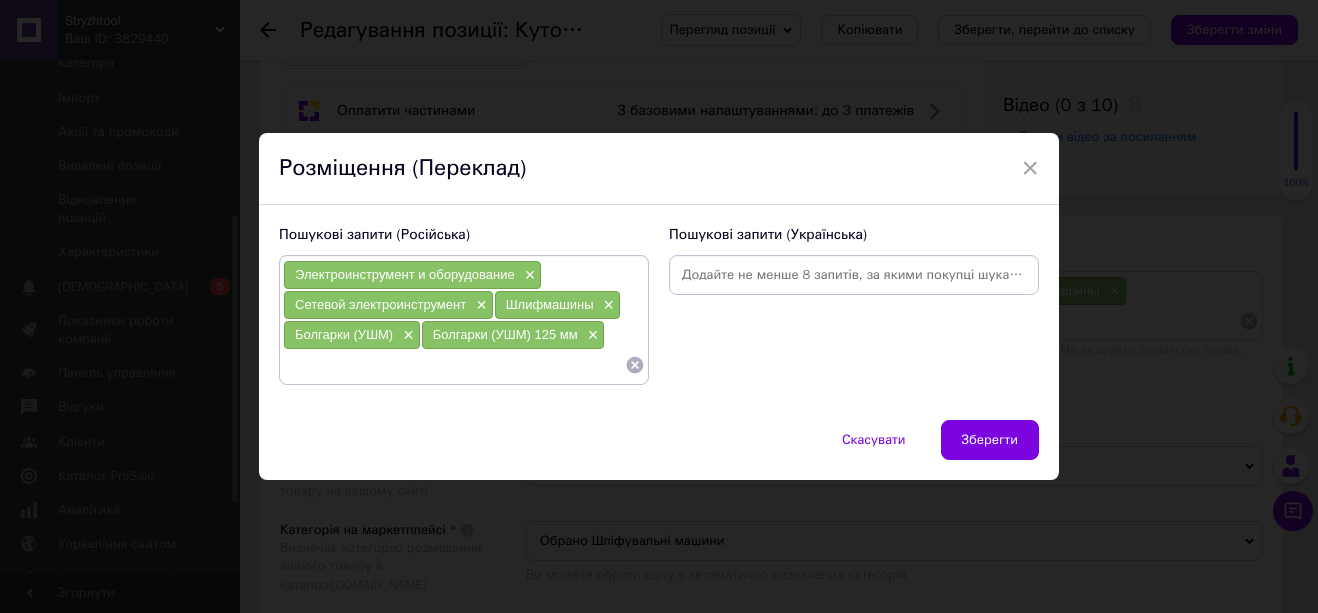 click at bounding box center (854, 275) 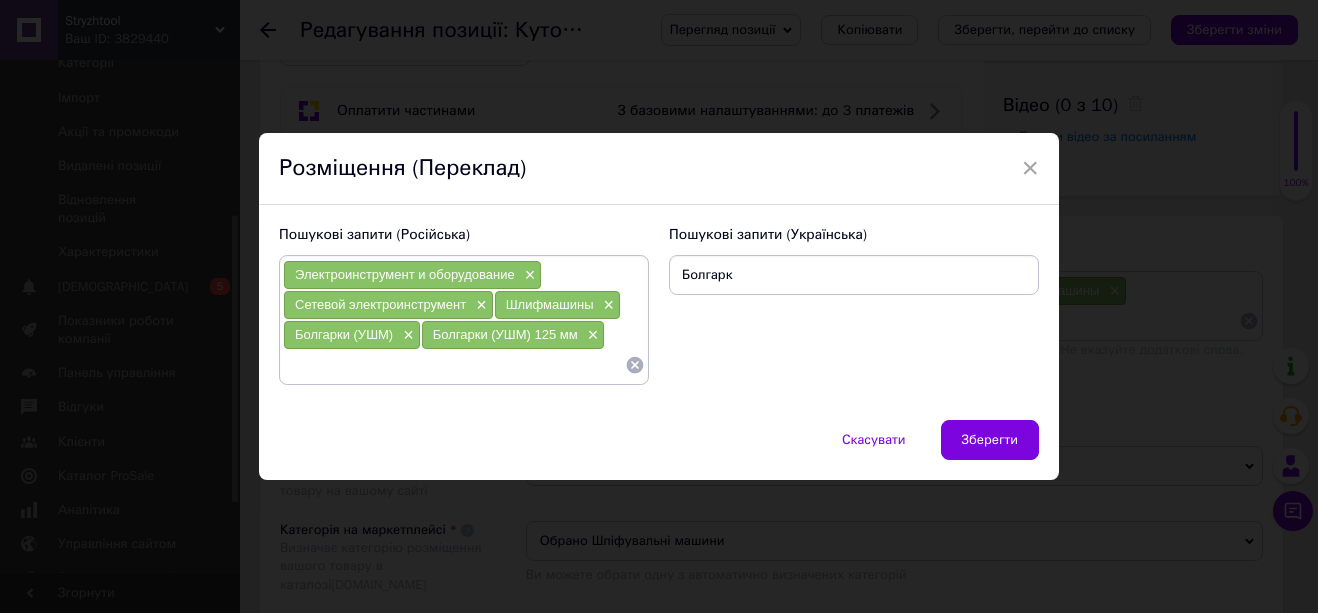type on "Болгарка" 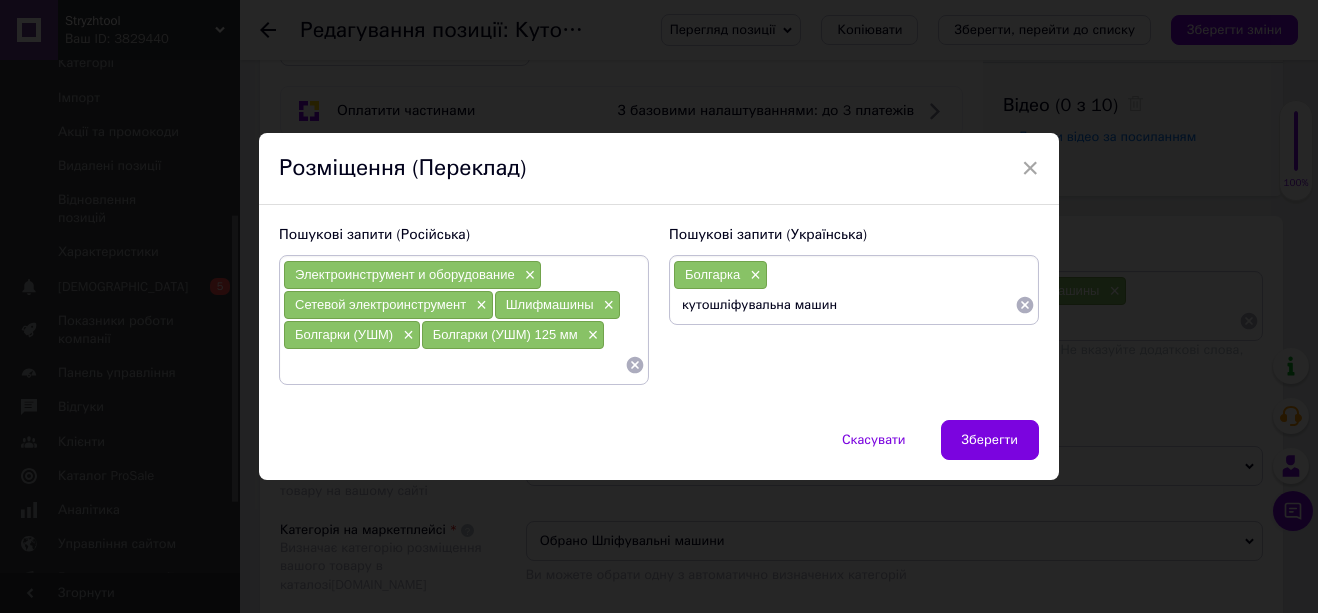 type on "кутошліфувальна машина" 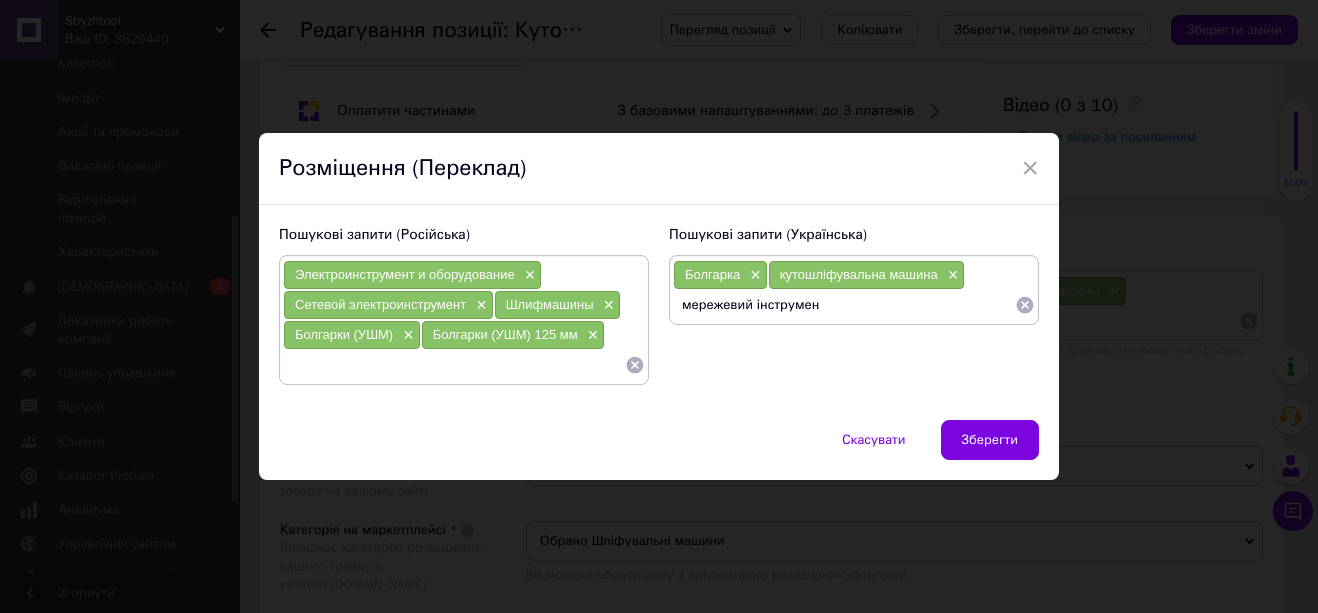 type on "мережевий інструмент" 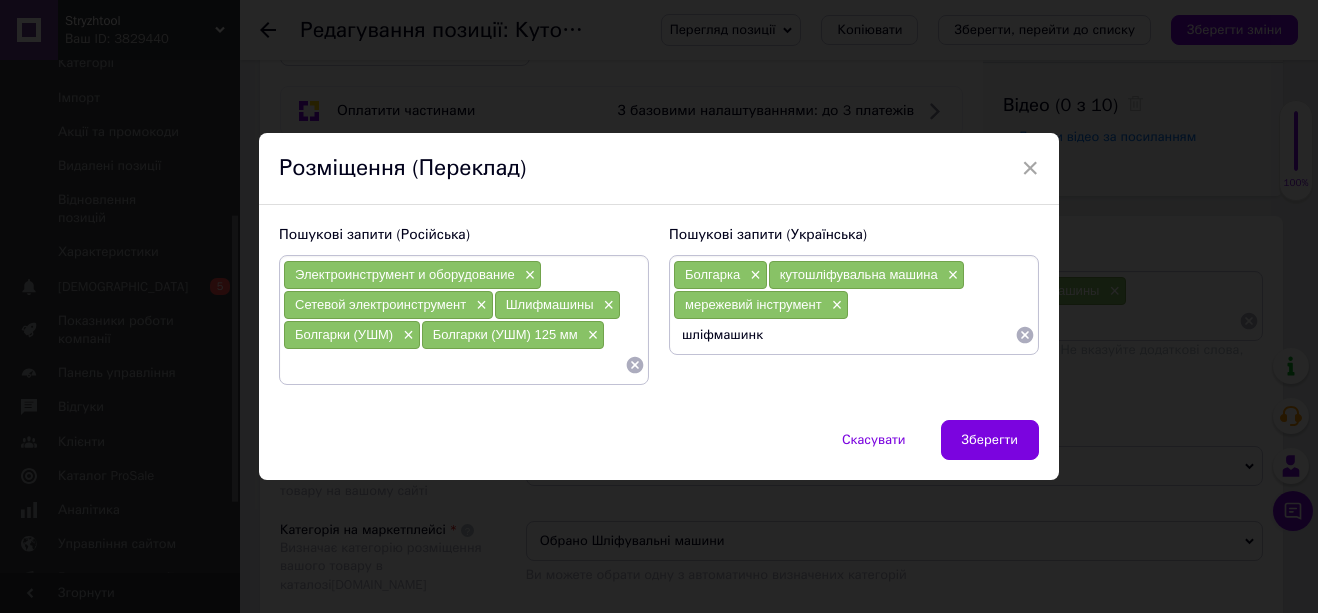 type on "шліфмашинка" 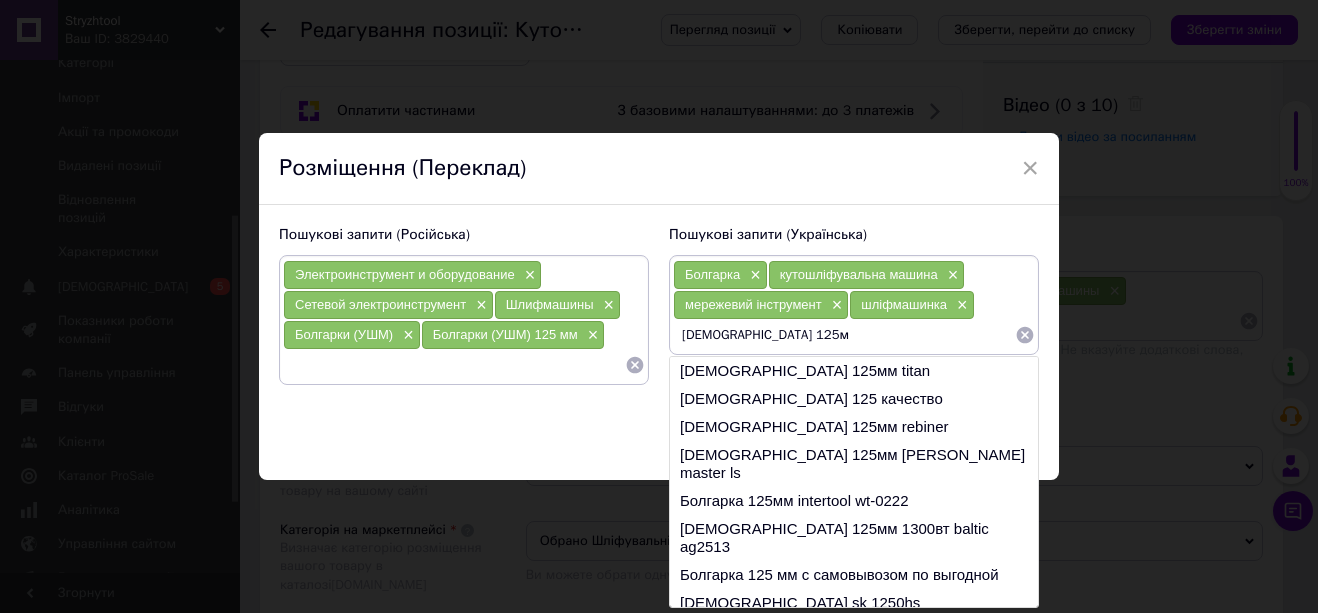 type on "[DEMOGRAPHIC_DATA] 125мм" 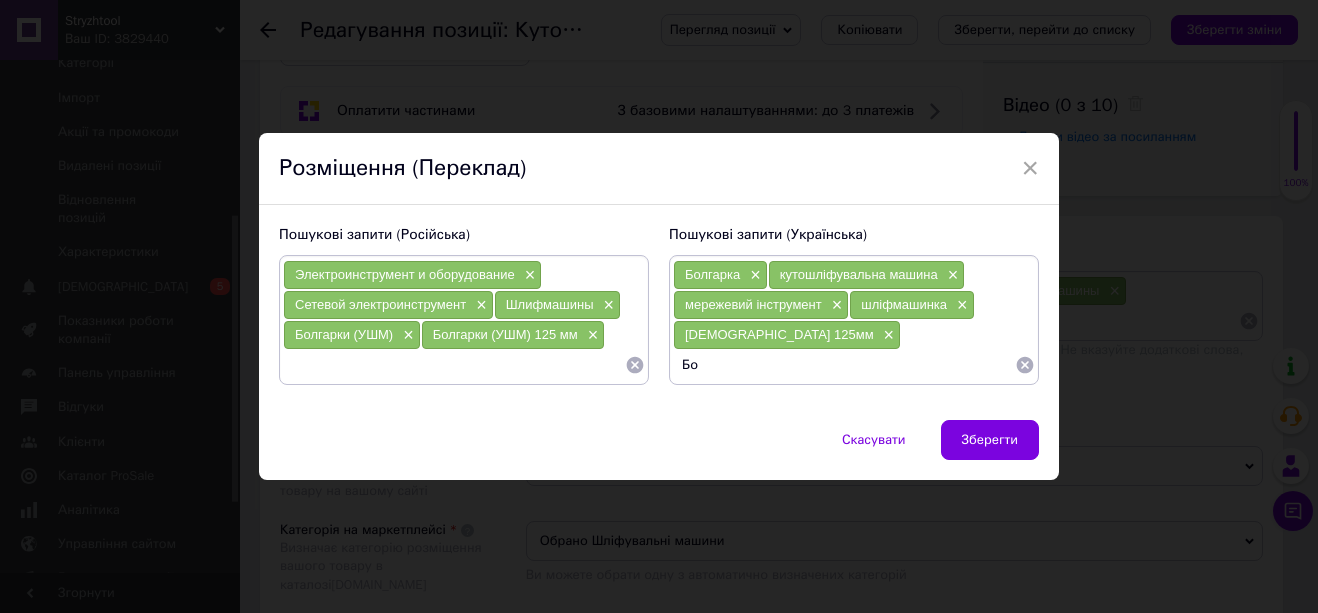 type on "Б" 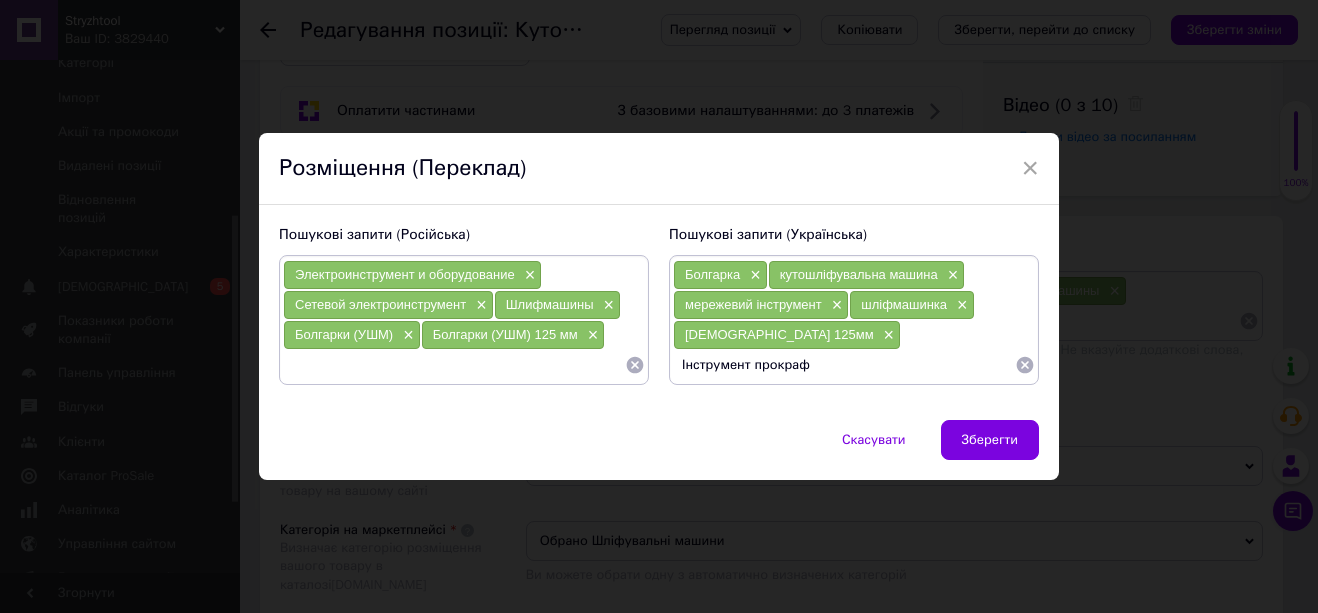 type on "Інструмент прокрафт" 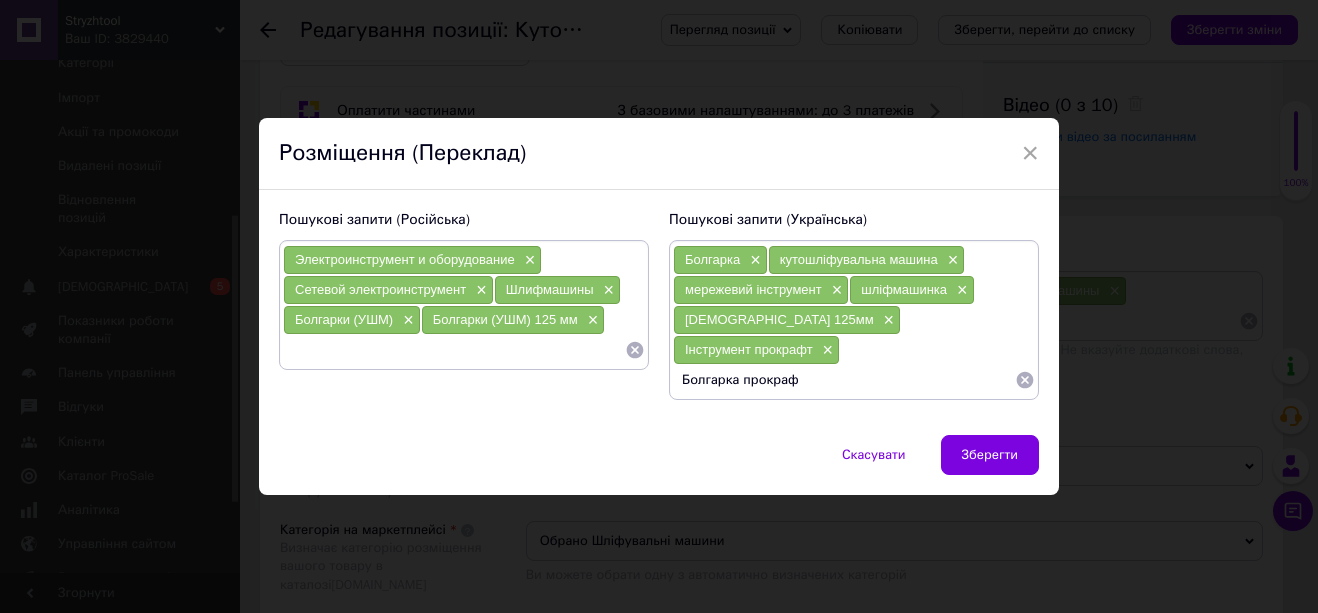 type on "Болгарка прокрафт" 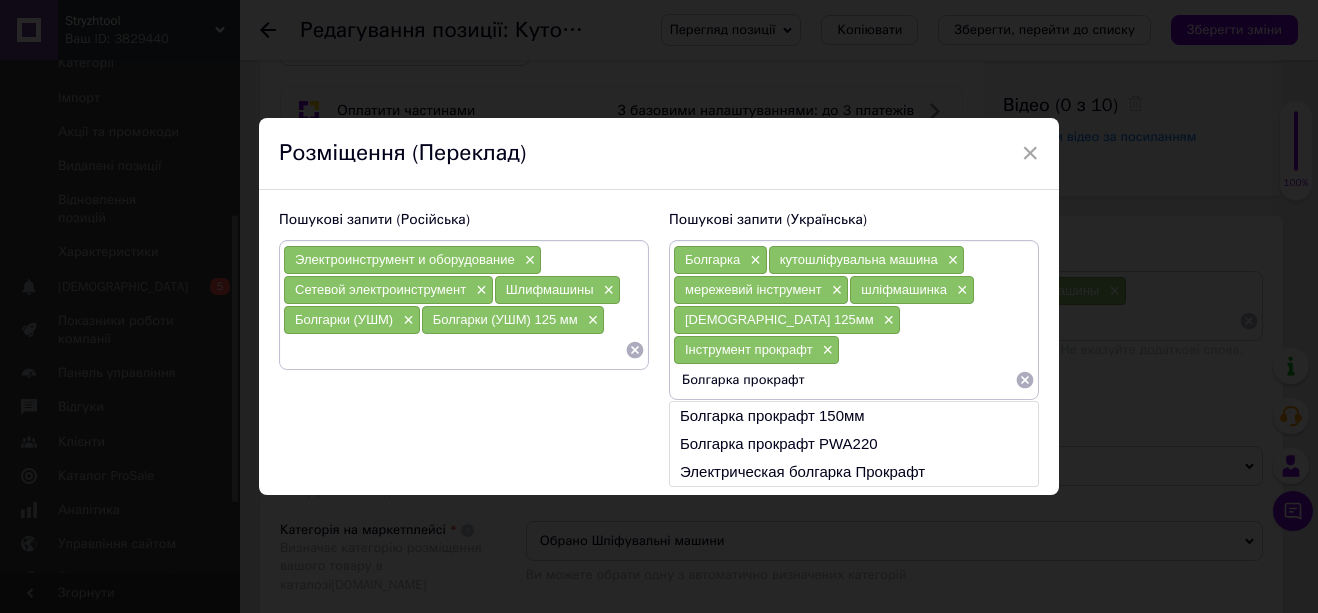 type 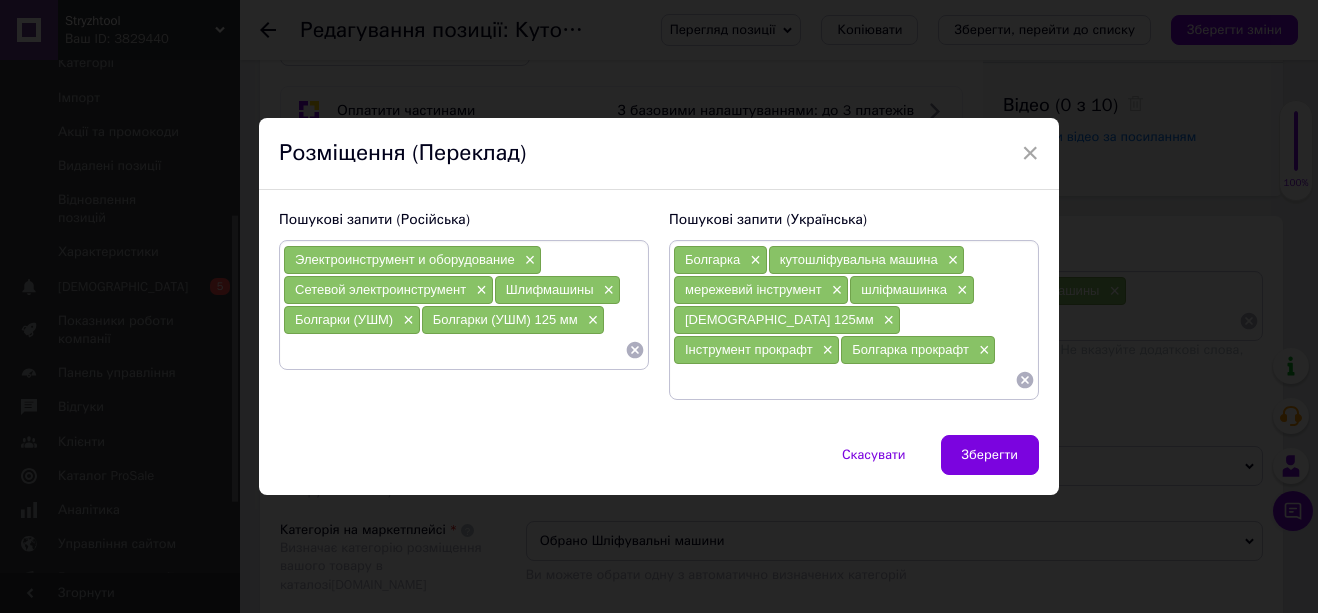 click on "Зберегти" at bounding box center [990, 455] 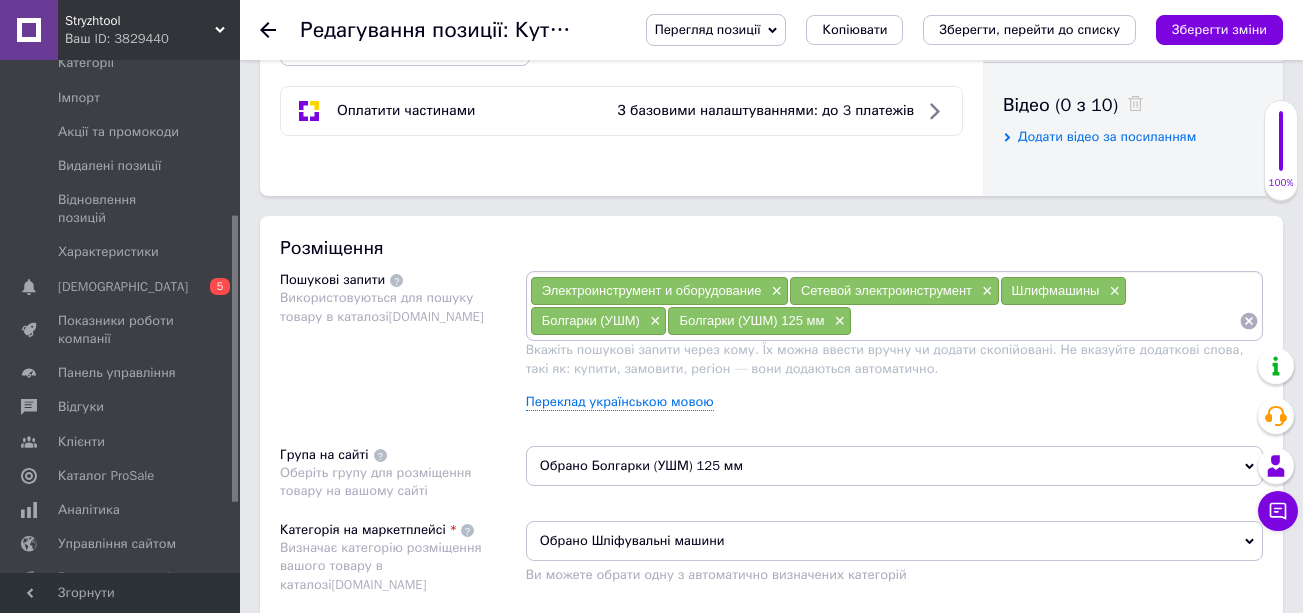 drag, startPoint x: 1184, startPoint y: 26, endPoint x: 1174, endPoint y: 20, distance: 11.661903 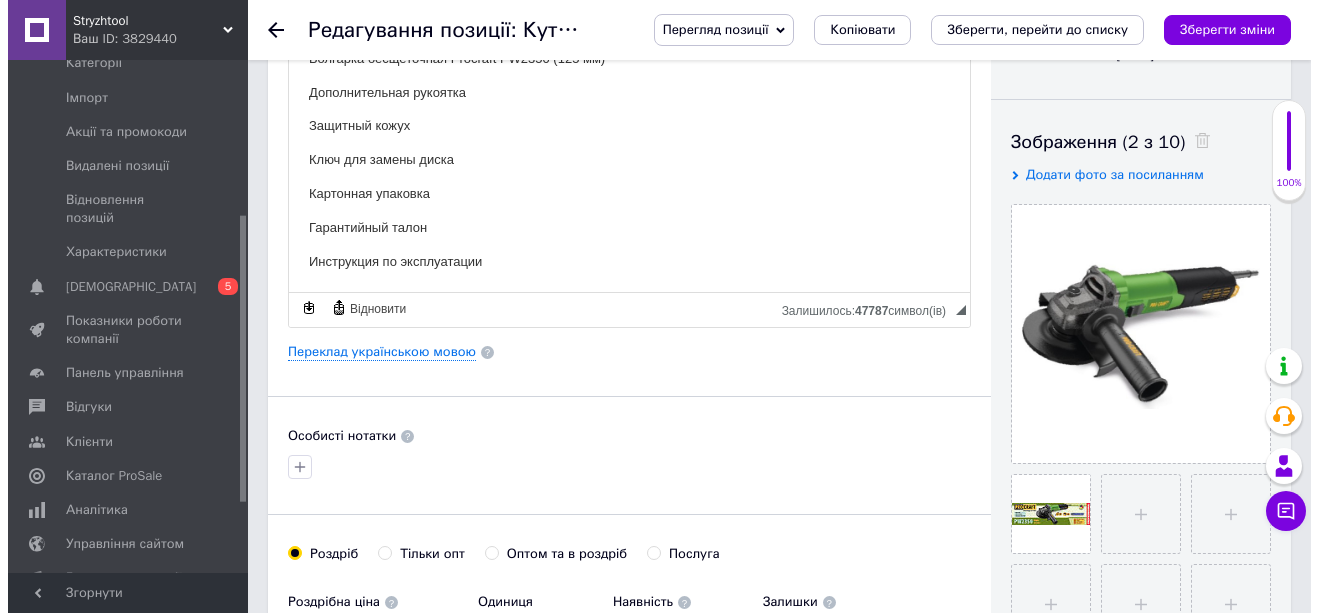 scroll, scrollTop: 300, scrollLeft: 0, axis: vertical 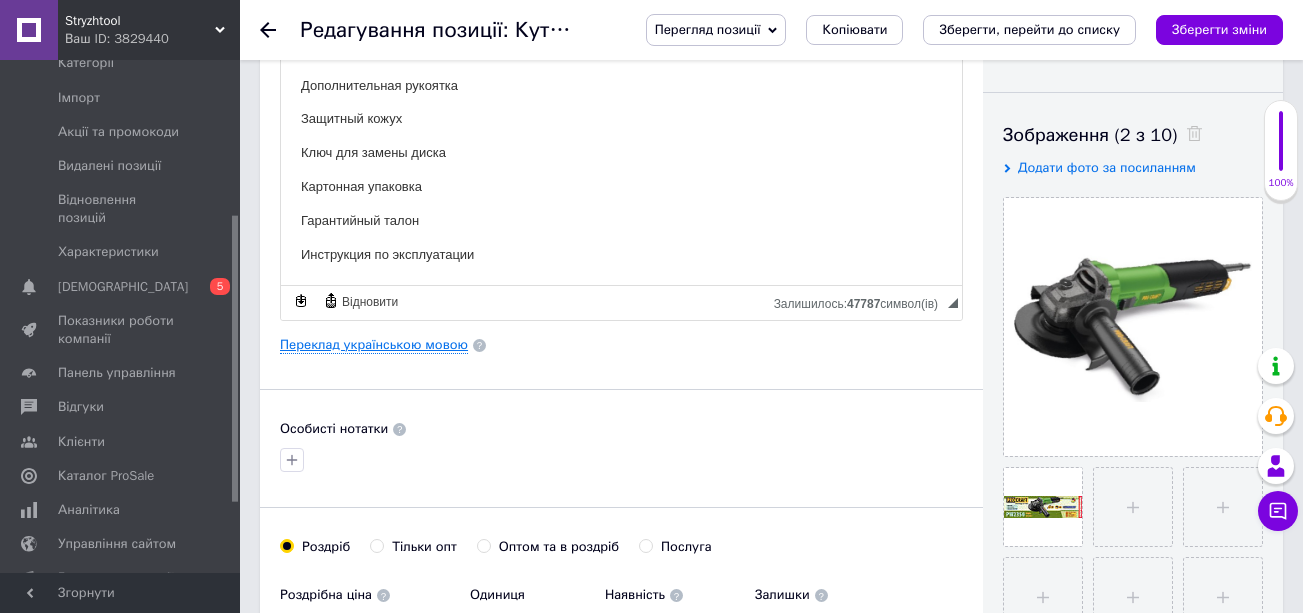 click on "Переклад українською мовою" at bounding box center (374, 345) 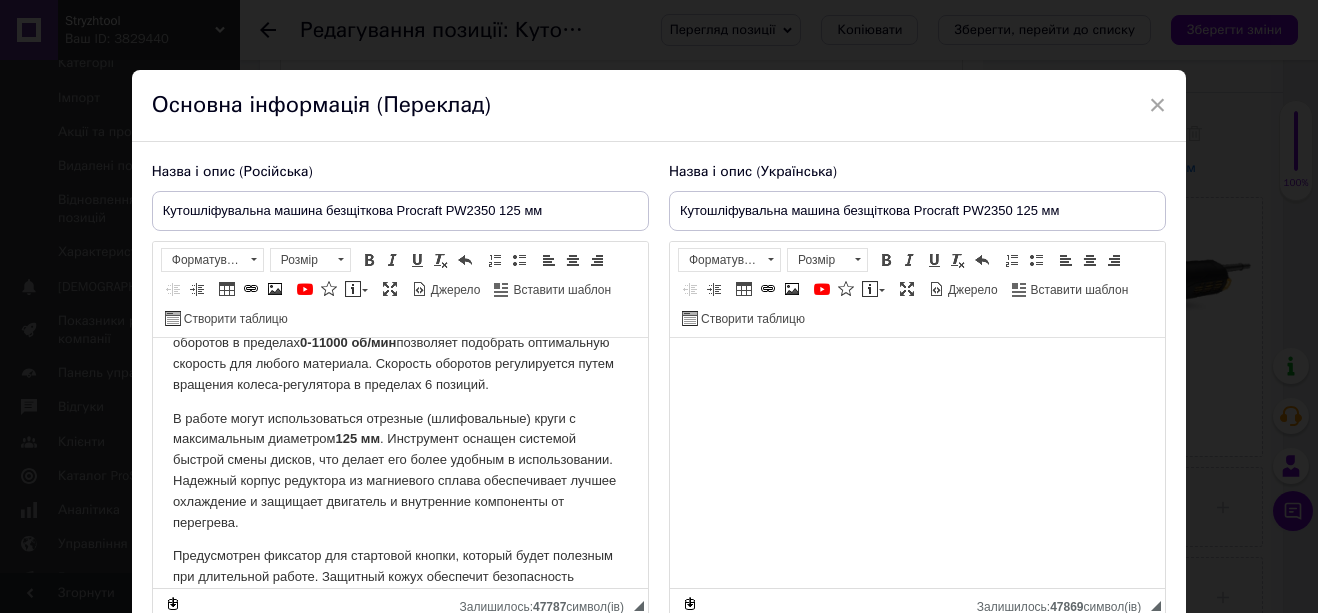 scroll, scrollTop: 300, scrollLeft: 0, axis: vertical 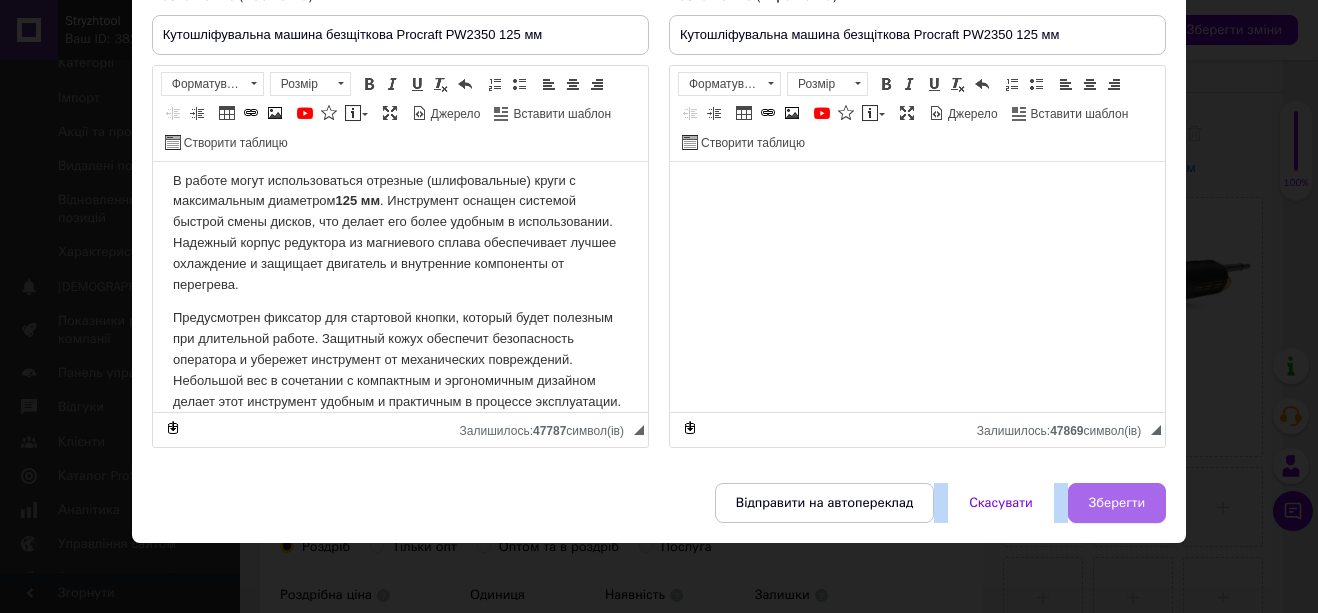 drag, startPoint x: 1107, startPoint y: 481, endPoint x: 1103, endPoint y: 491, distance: 10.770329 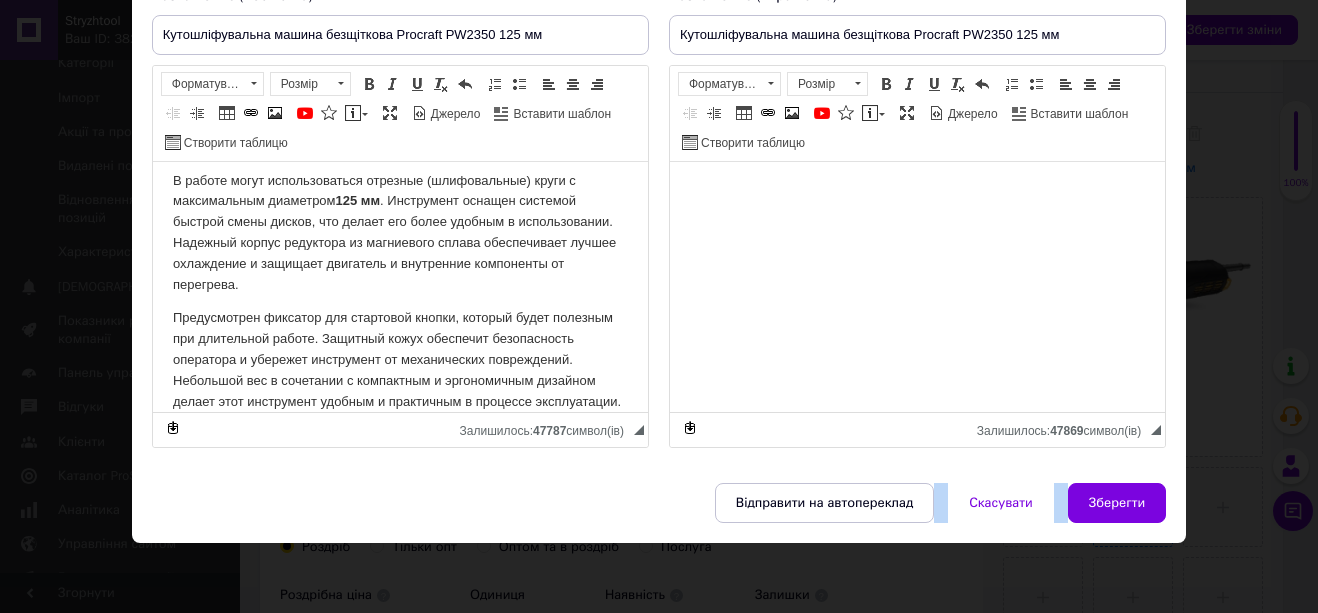 click on "Зберегти" at bounding box center (1117, 503) 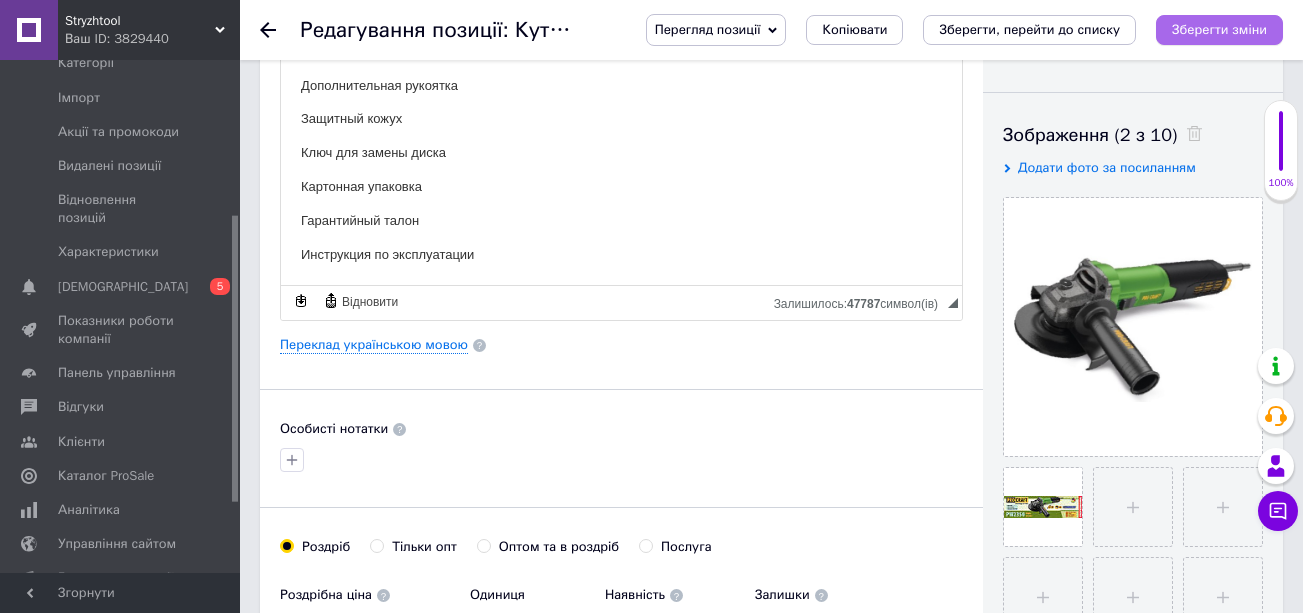click on "Зберегти зміни" at bounding box center (1219, 29) 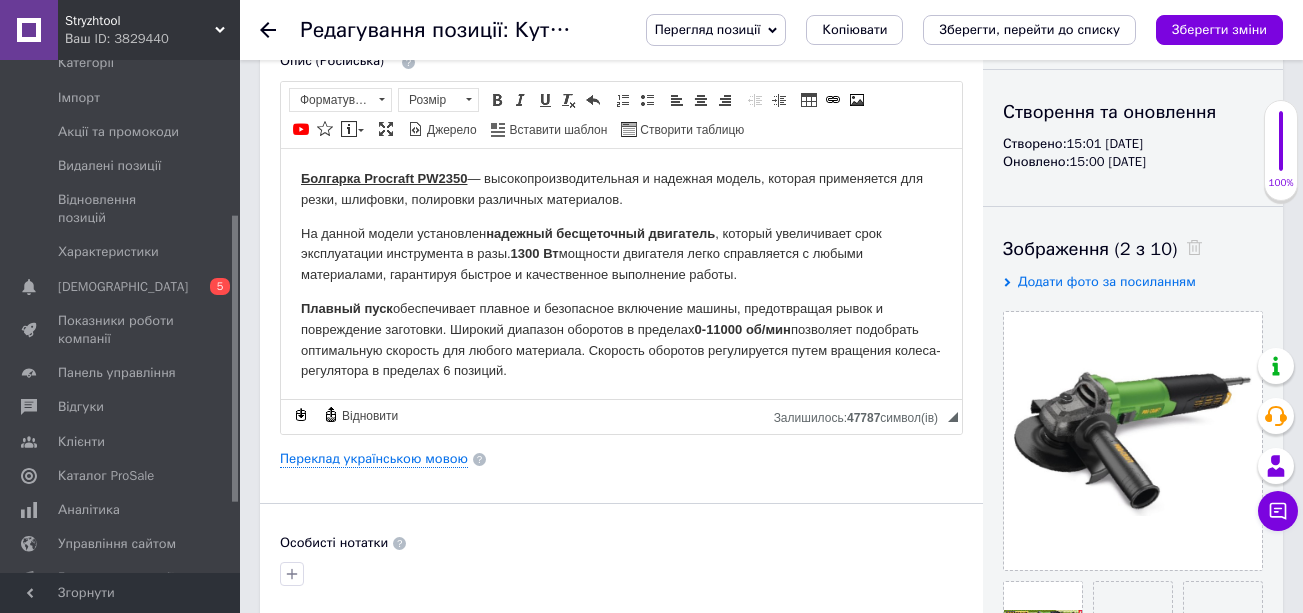 scroll, scrollTop: 0, scrollLeft: 0, axis: both 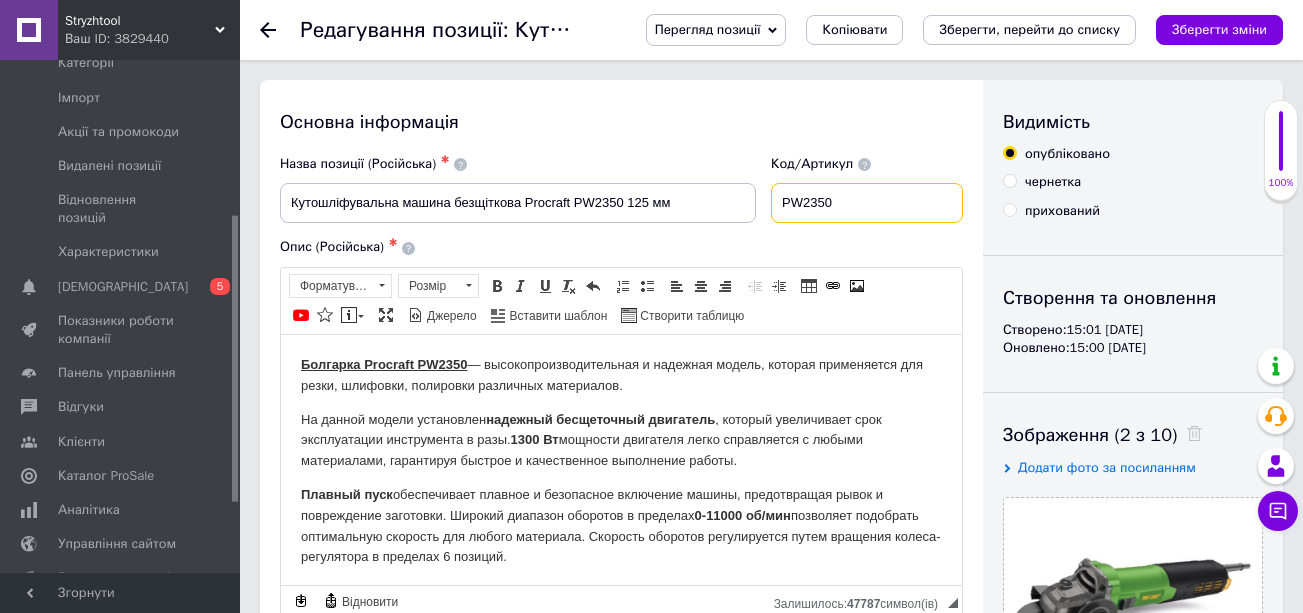 drag, startPoint x: 856, startPoint y: 201, endPoint x: 786, endPoint y: 201, distance: 70 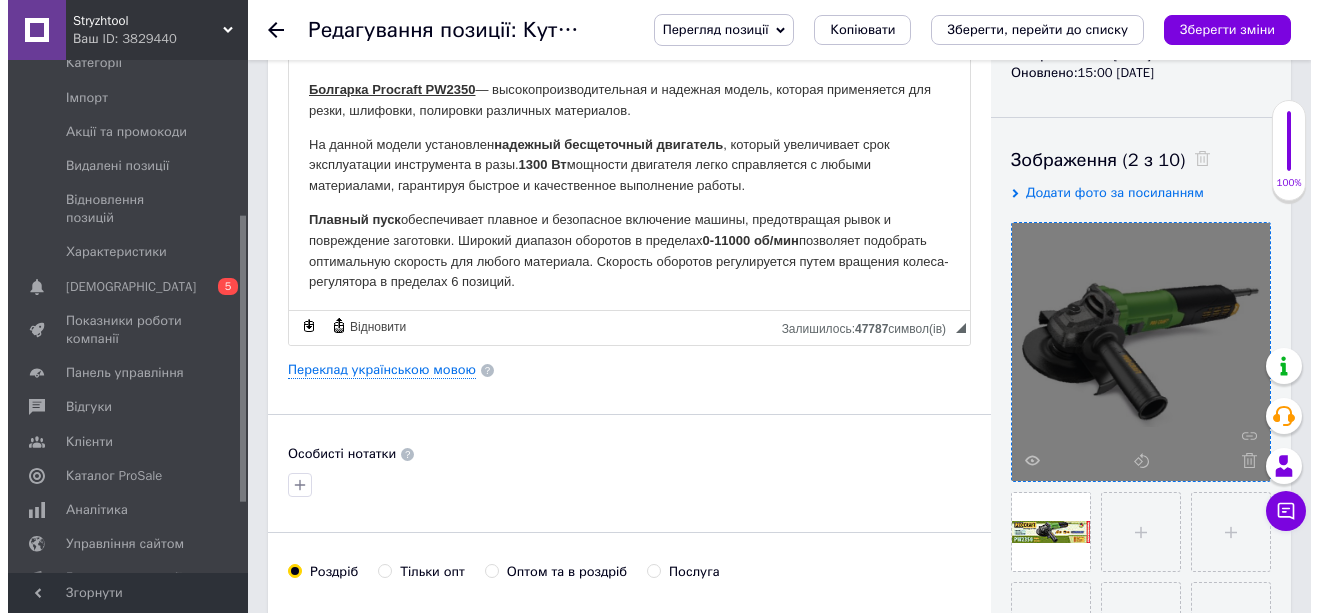 scroll, scrollTop: 300, scrollLeft: 0, axis: vertical 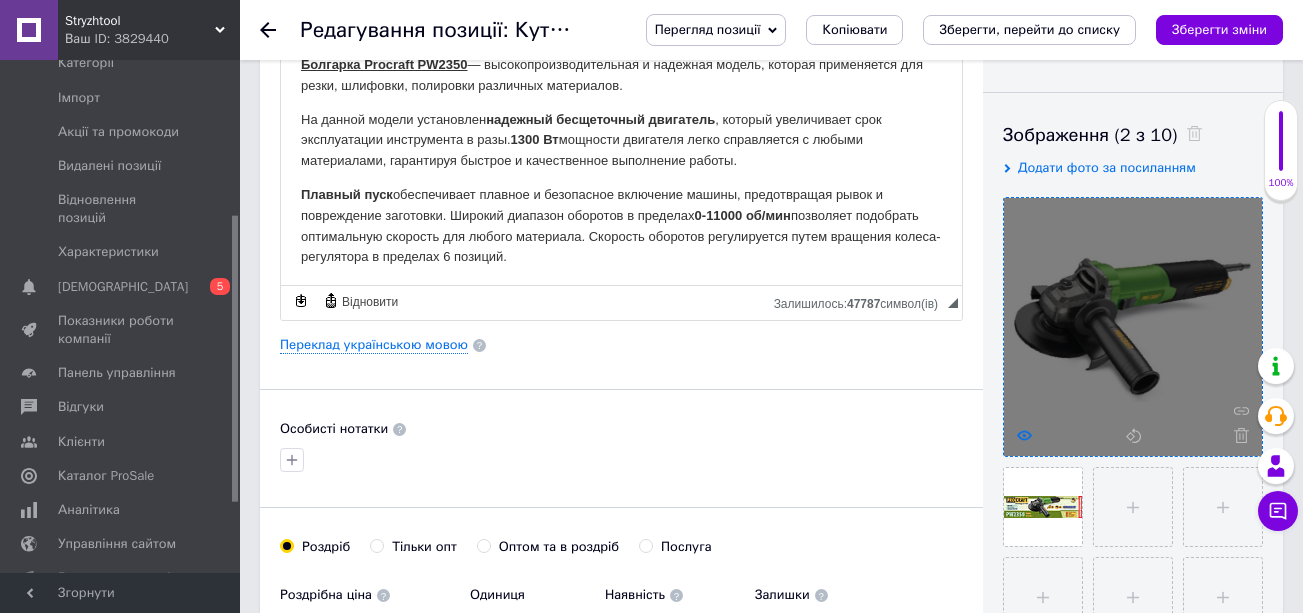 click 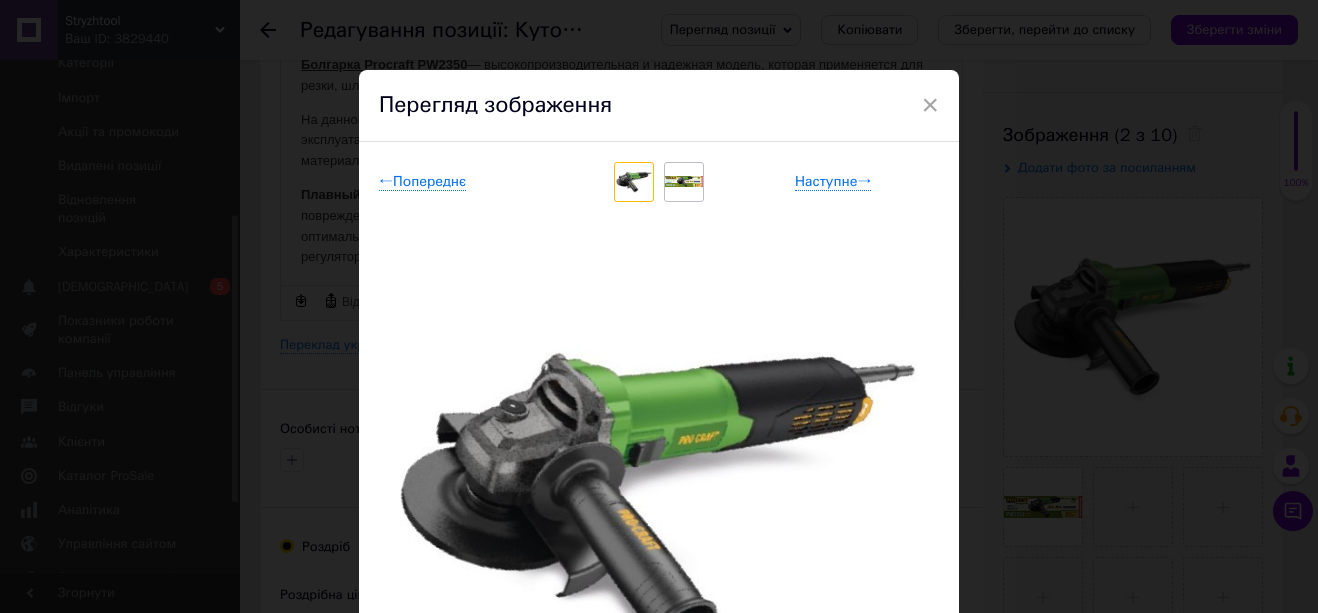 click at bounding box center [684, 181] 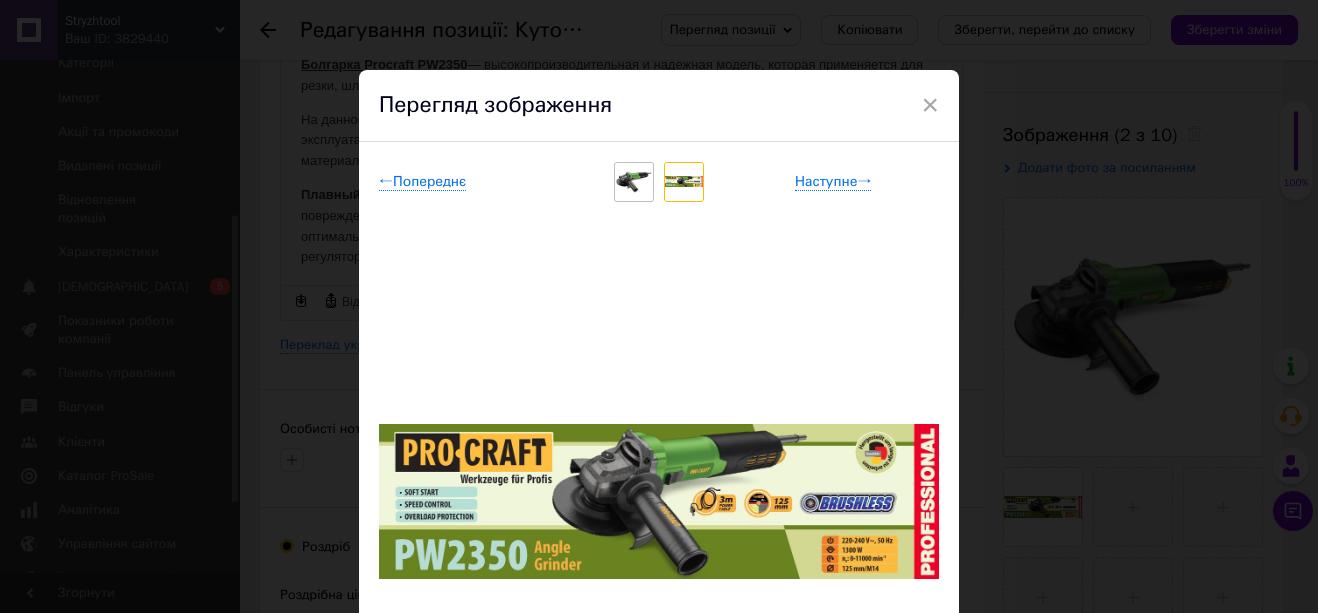 drag, startPoint x: 650, startPoint y: 410, endPoint x: 656, endPoint y: 491, distance: 81.22192 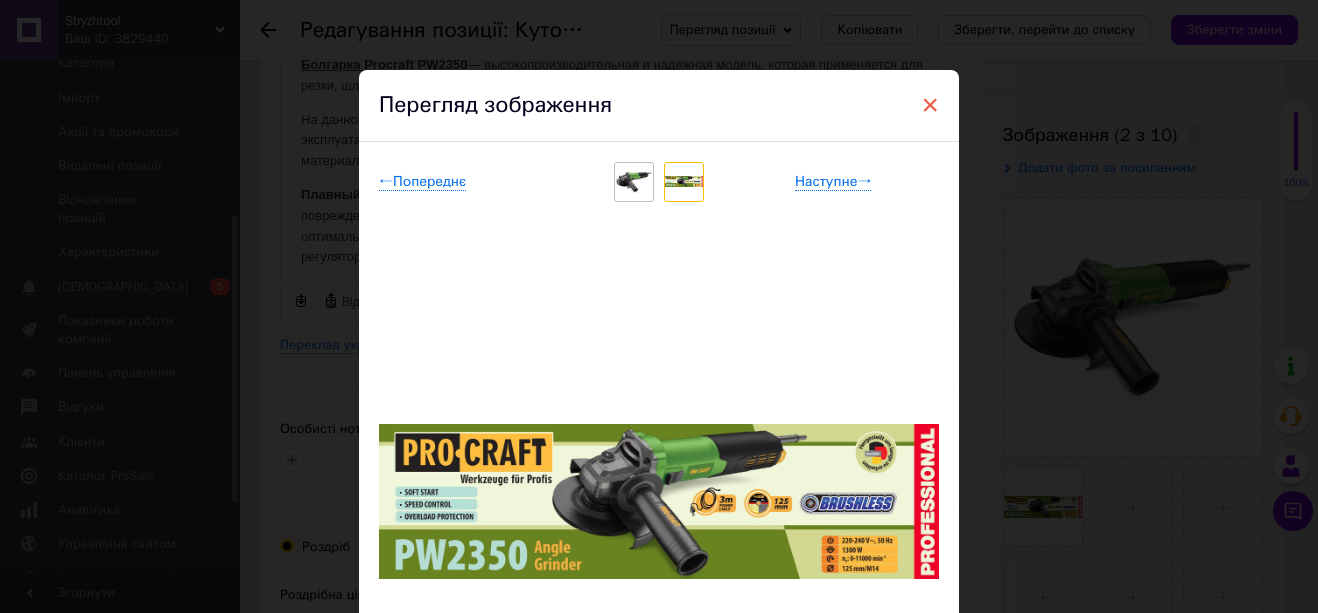 click on "×" at bounding box center [930, 105] 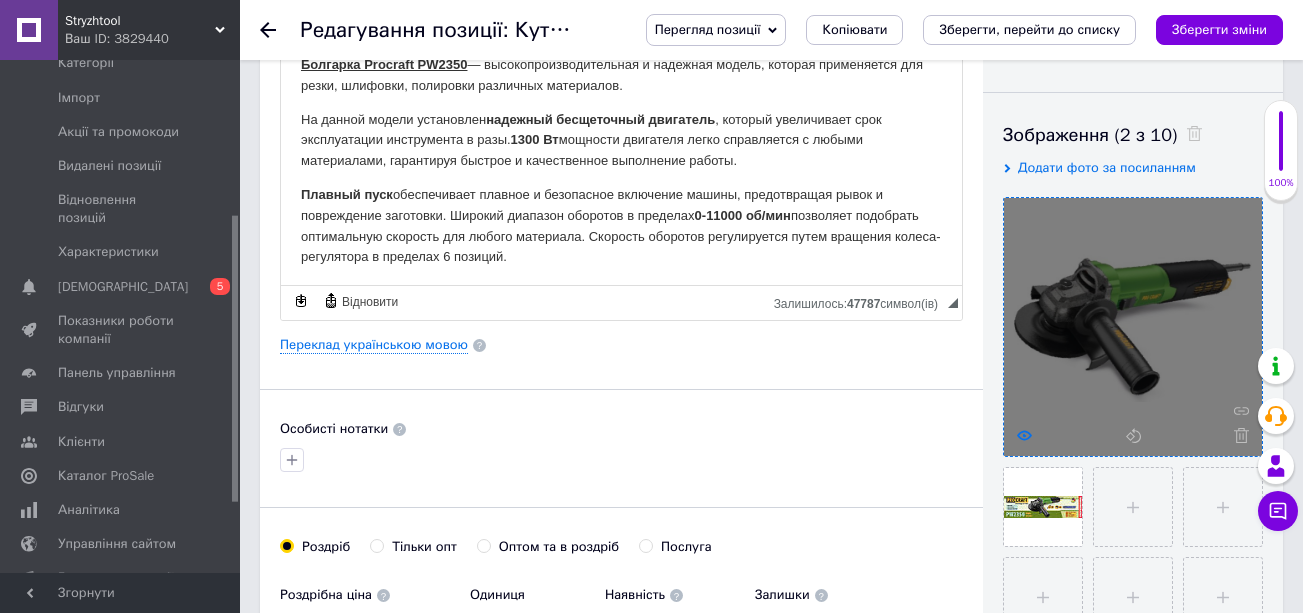 click 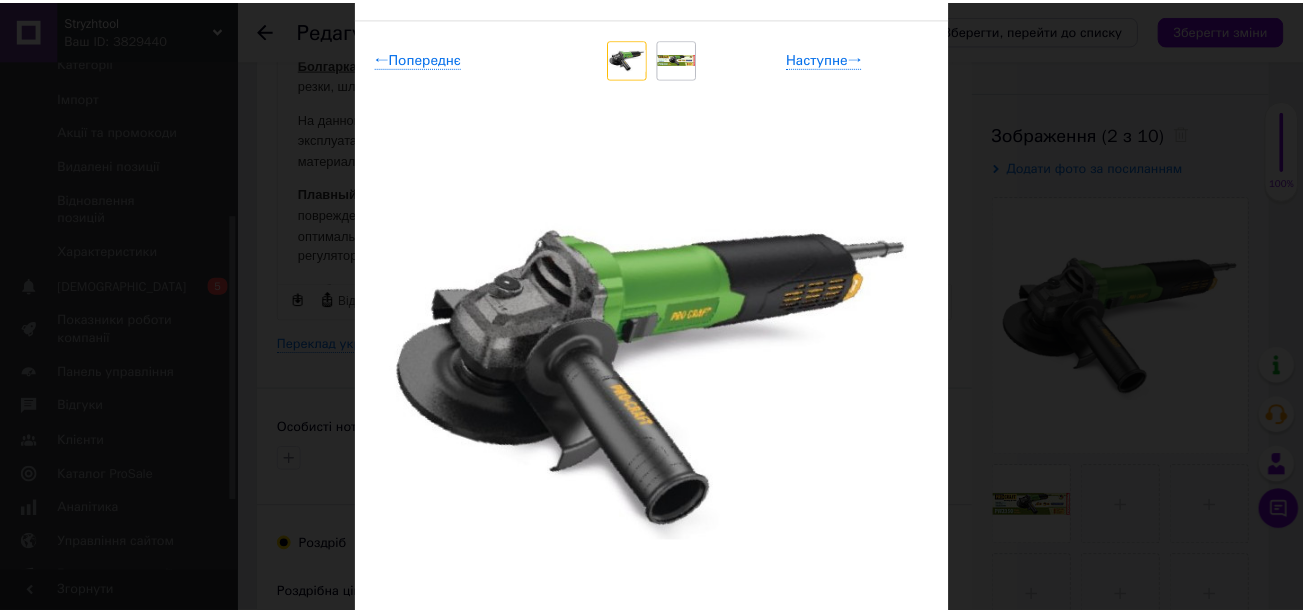 scroll, scrollTop: 318, scrollLeft: 0, axis: vertical 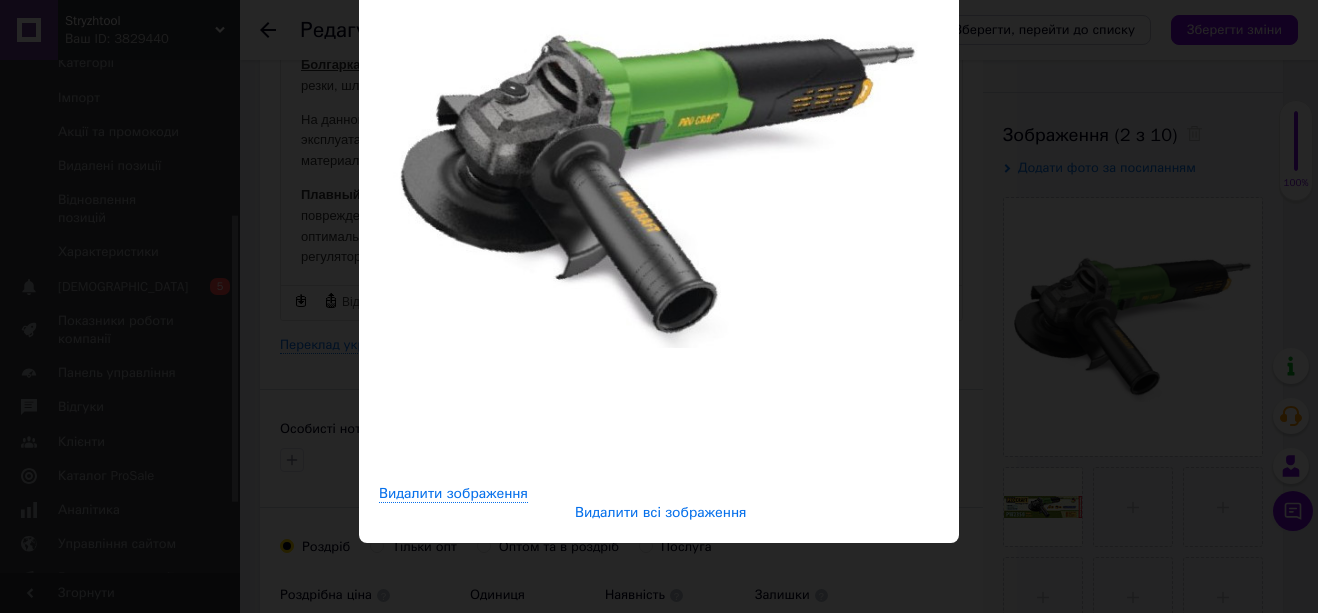 click on "Видалити всі зображення" at bounding box center [661, 513] 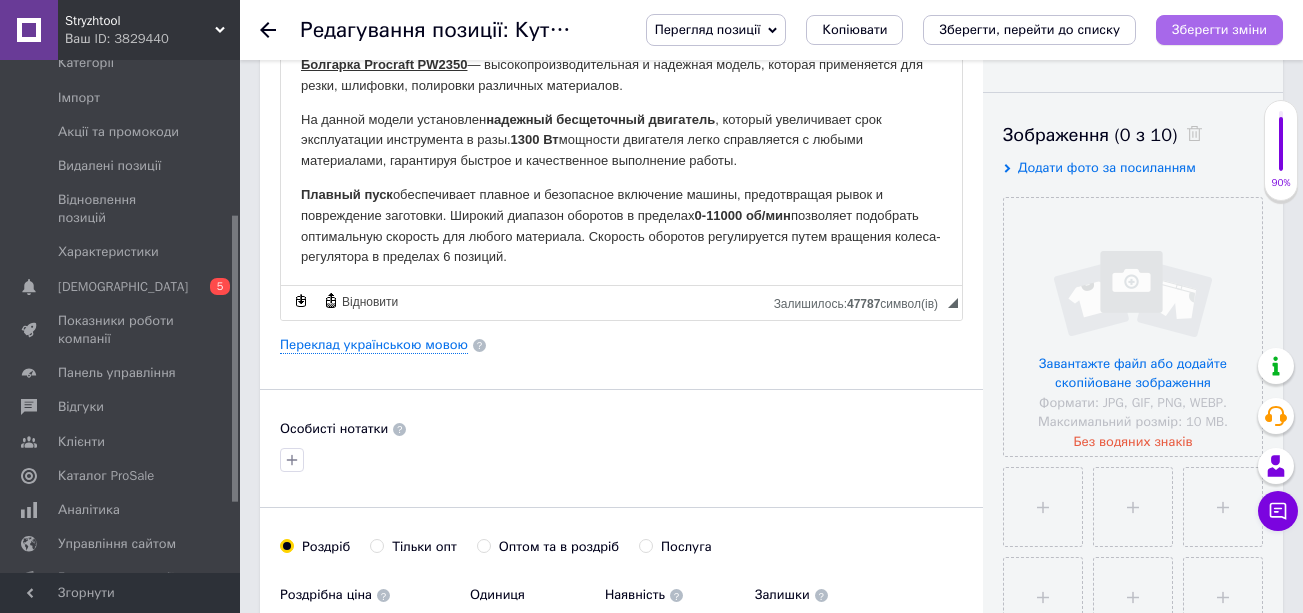click on "Зберегти зміни" at bounding box center [1219, 29] 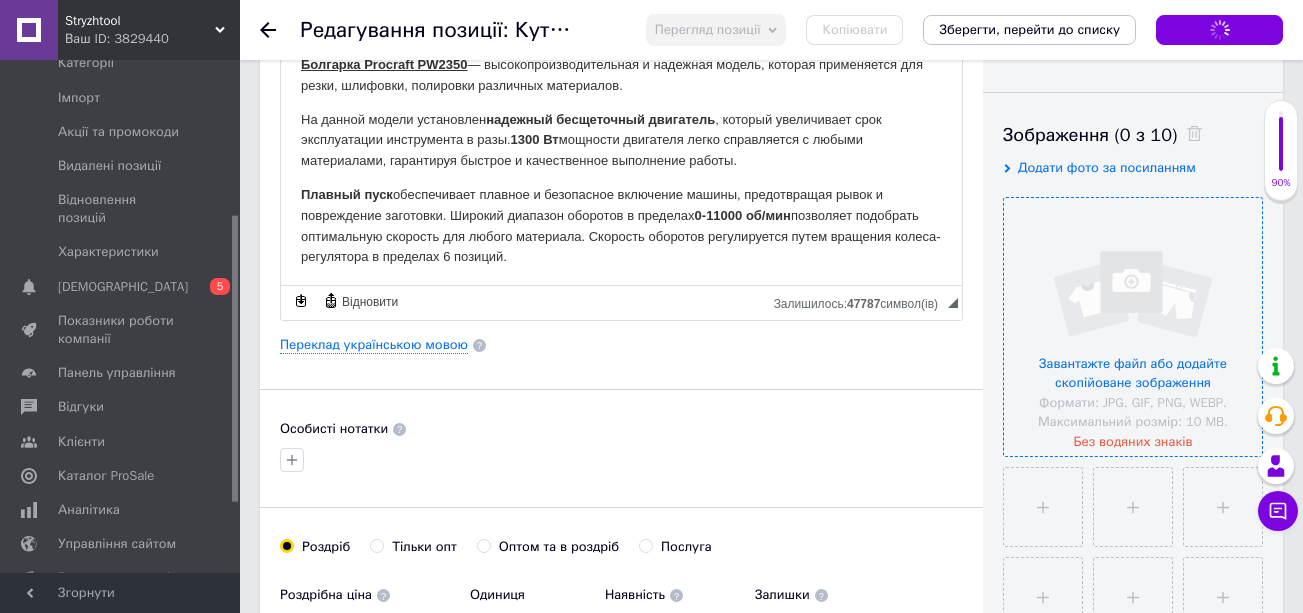 click at bounding box center (1133, 327) 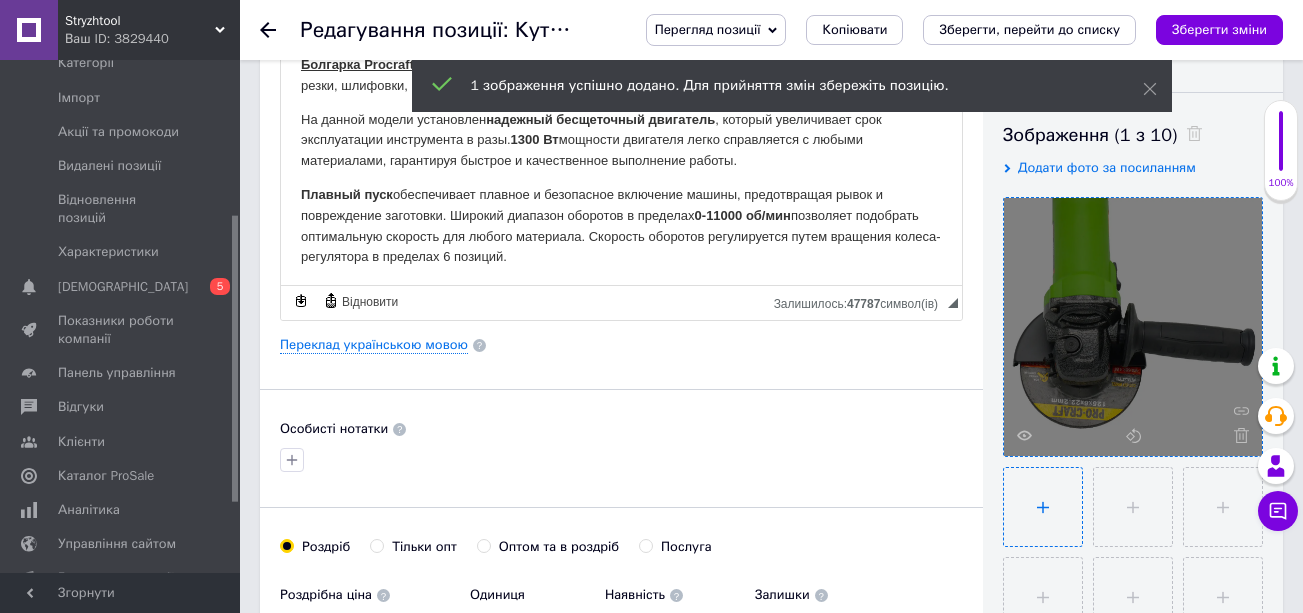 click at bounding box center [1043, 507] 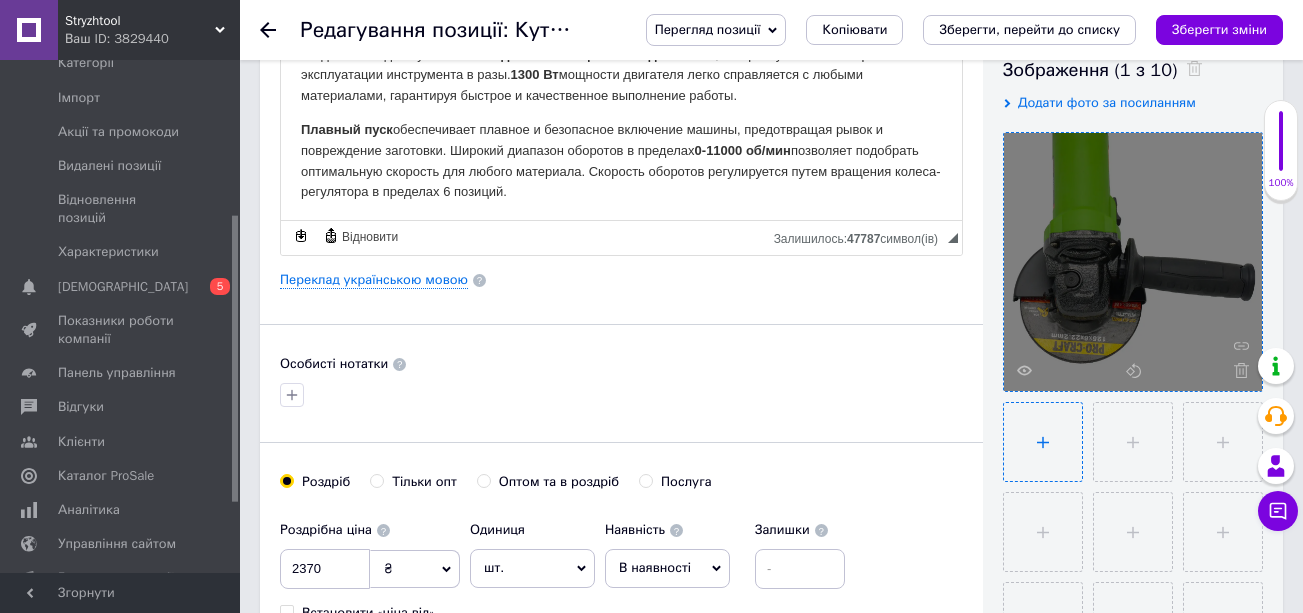 scroll, scrollTop: 400, scrollLeft: 0, axis: vertical 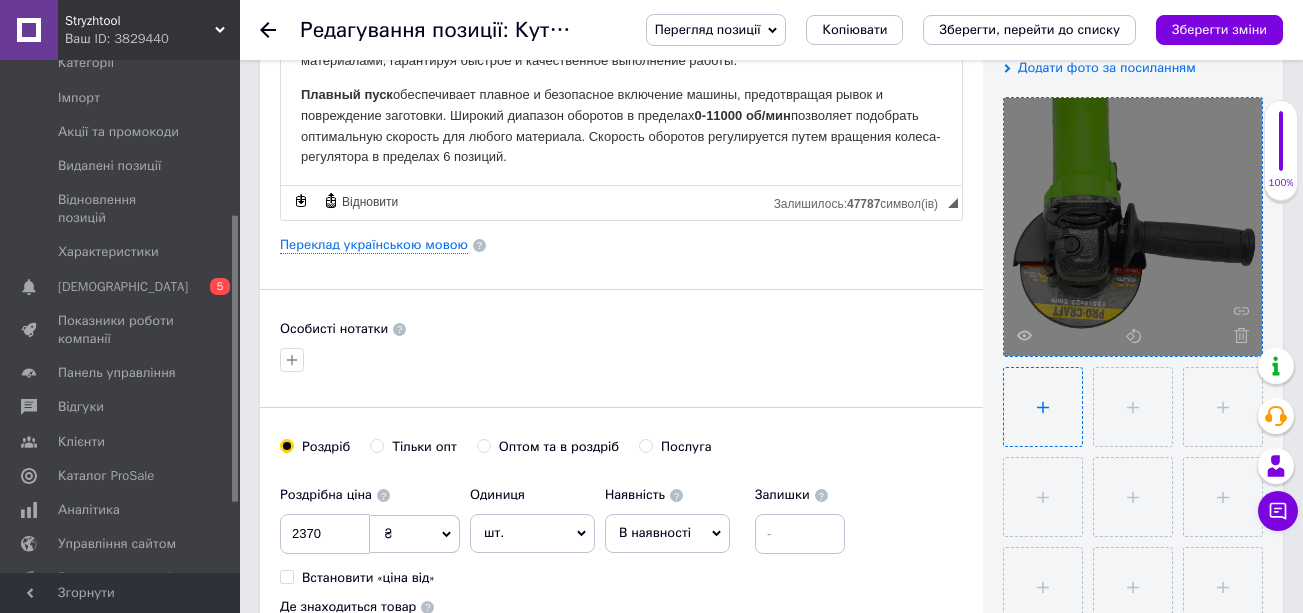 type on "C:\fakepath\6861d9b6-fcd4-4d91-a7d6-2bc19bebe85c.png" 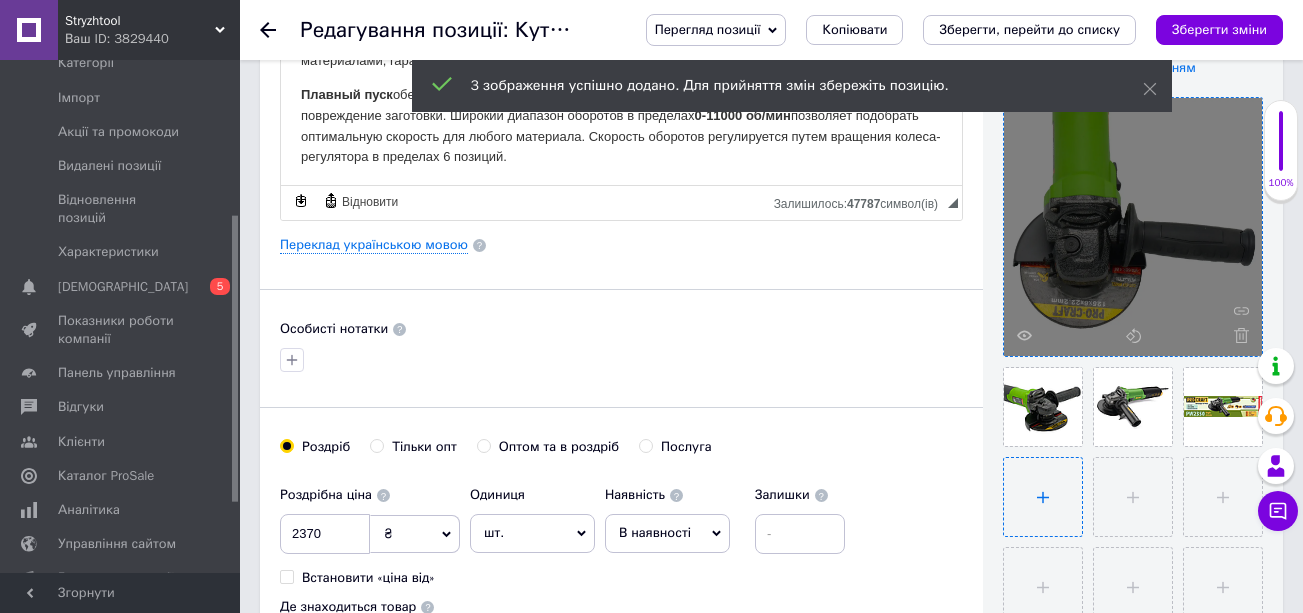click at bounding box center (1043, 497) 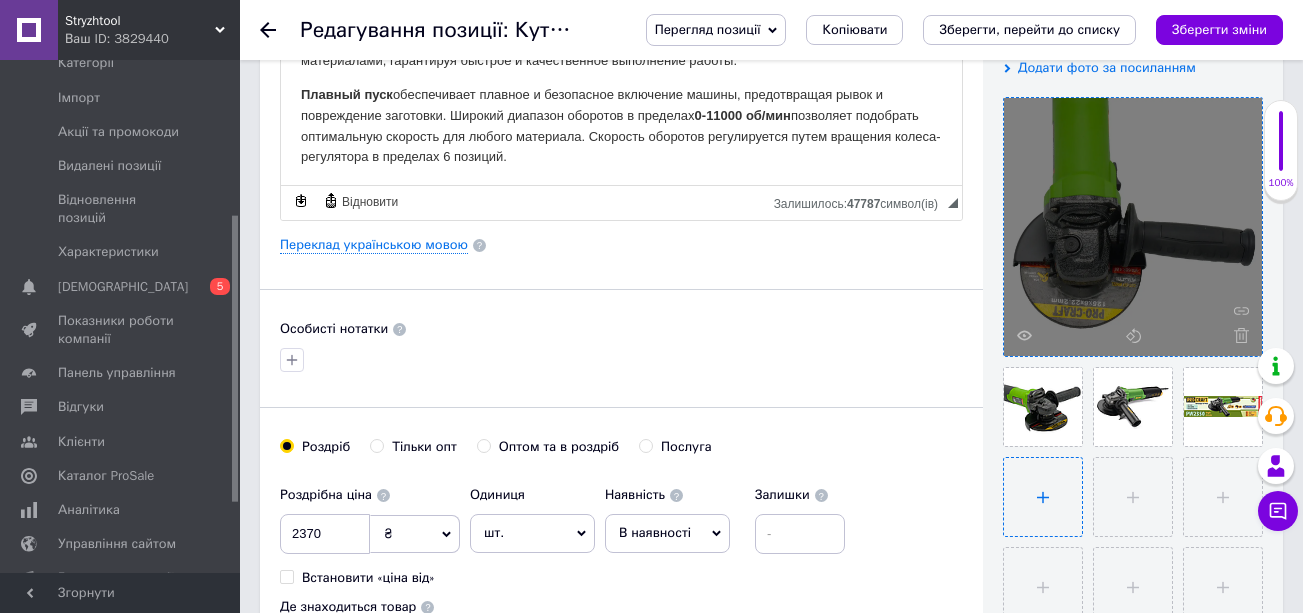 type on "C:\fakepath\40cb0005-e600-4ebe-b257-48060f3b6d2e.png" 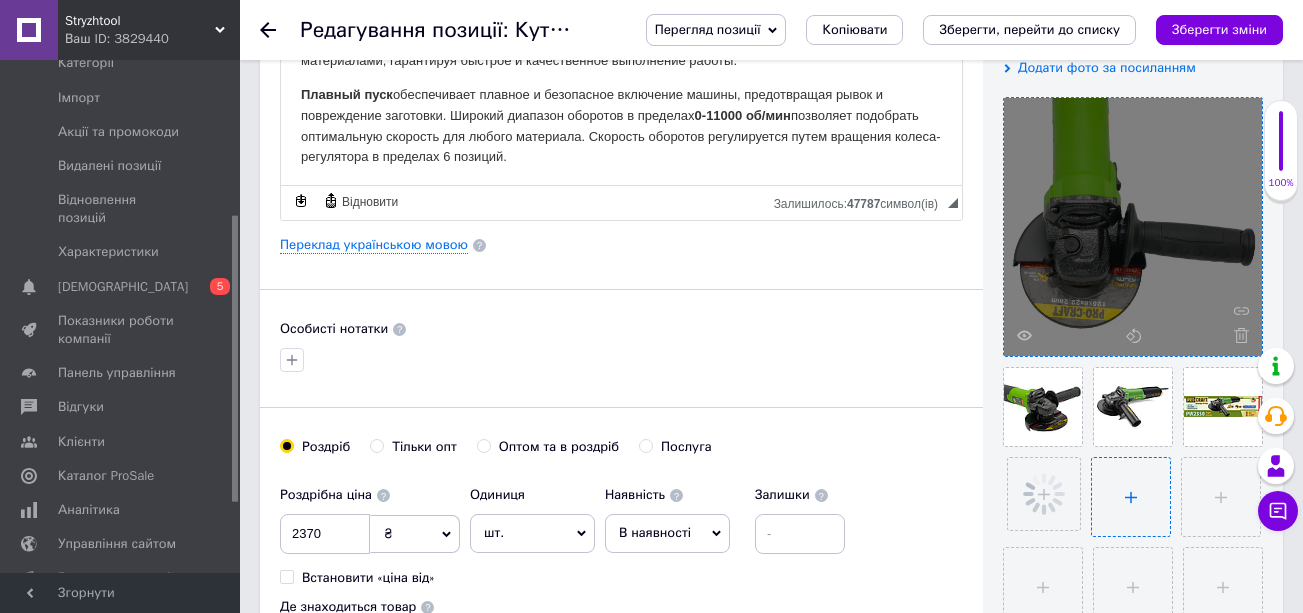 click at bounding box center [1131, 497] 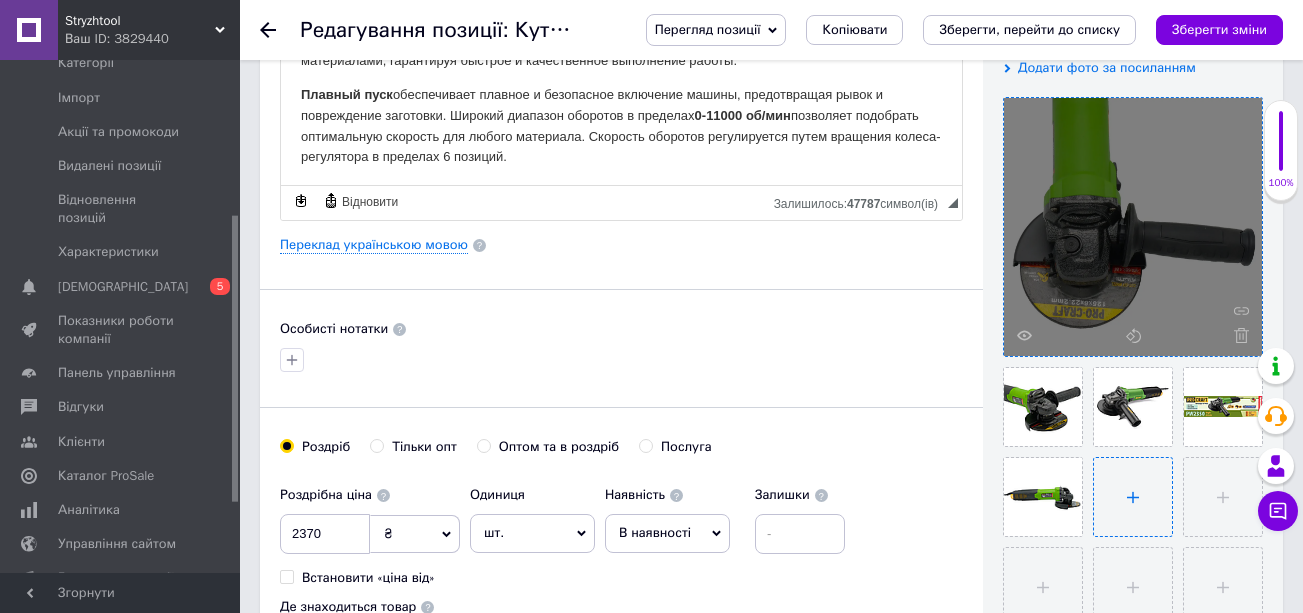 type on "C:\fakepath\dbc18d8e-eef3-4d41-924e-91cd0e2c2244.png" 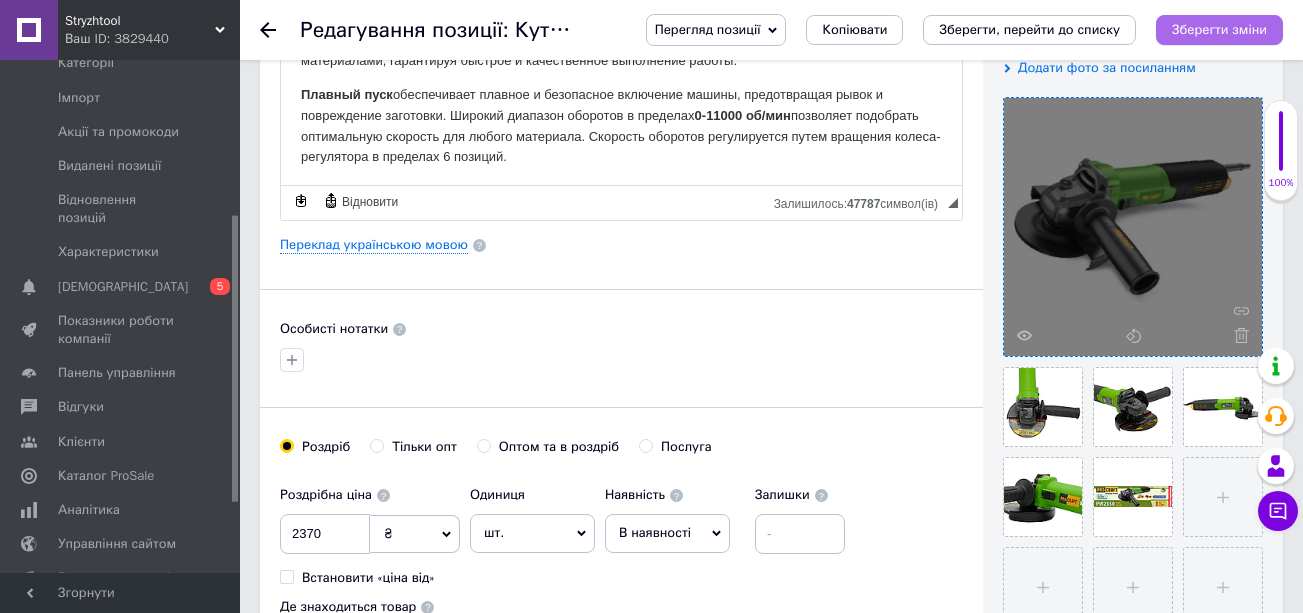 click on "Зберегти зміни" at bounding box center (1219, 29) 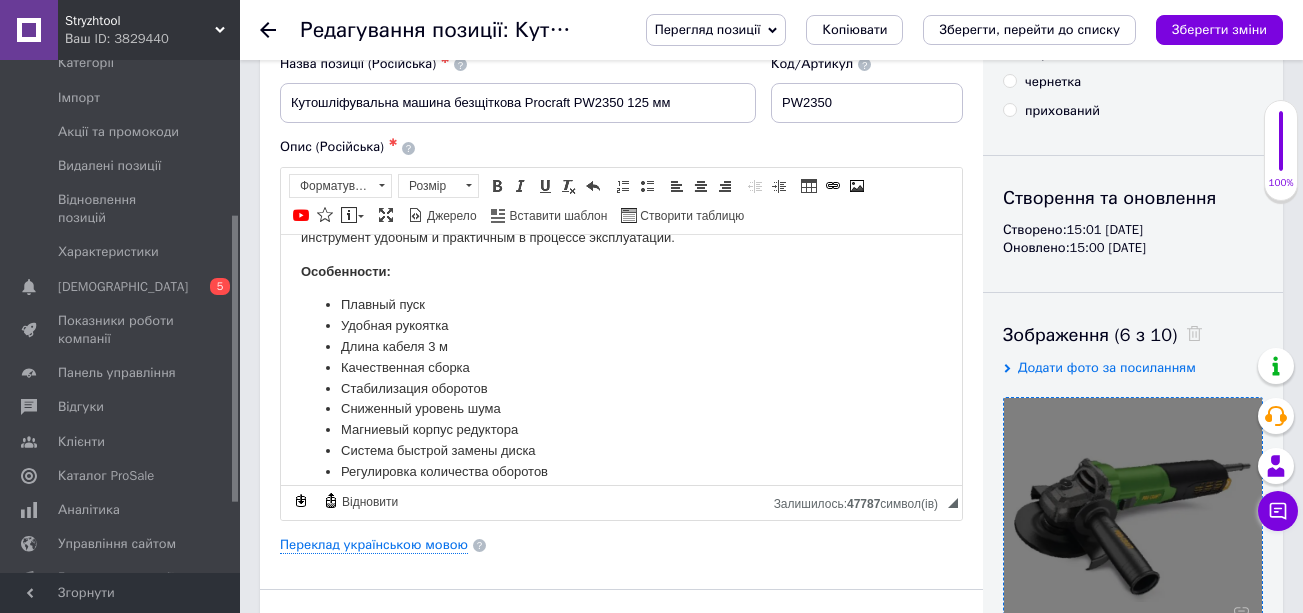 scroll, scrollTop: 600, scrollLeft: 0, axis: vertical 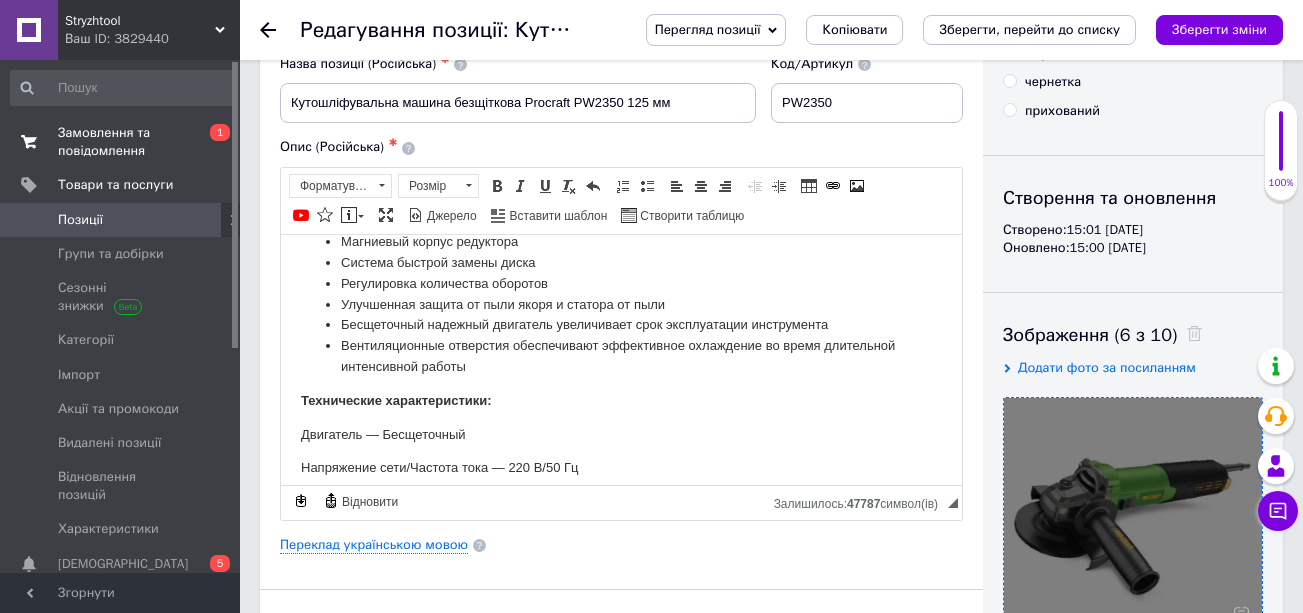 click on "Замовлення та повідомлення" at bounding box center (121, 142) 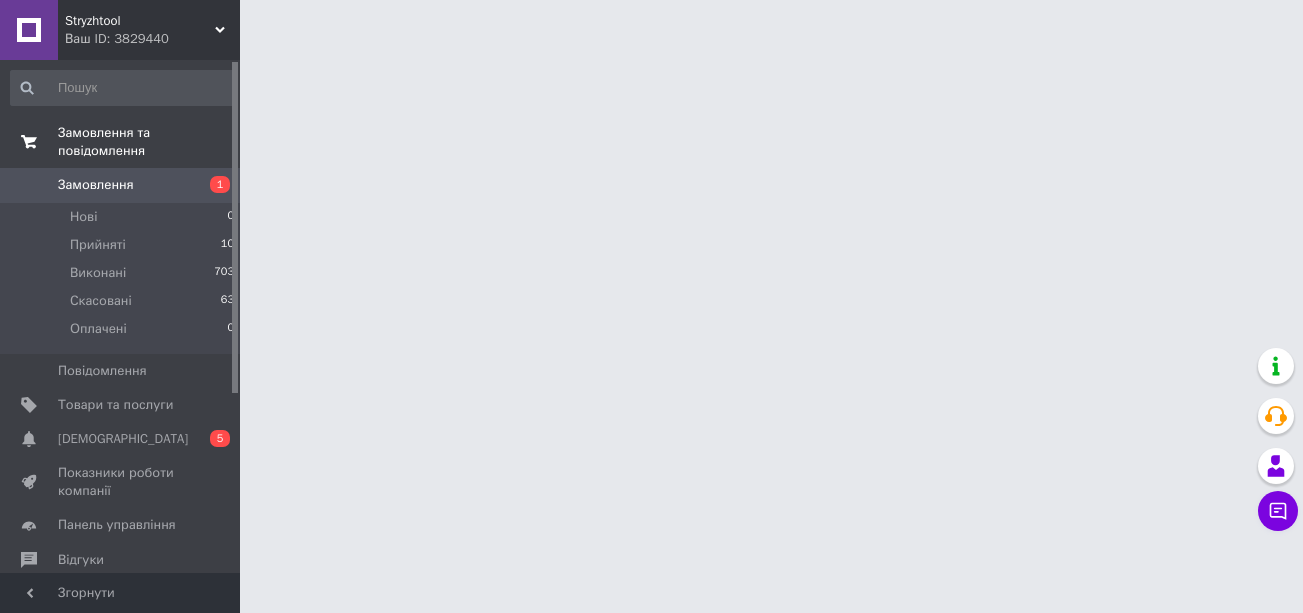 scroll, scrollTop: 0, scrollLeft: 0, axis: both 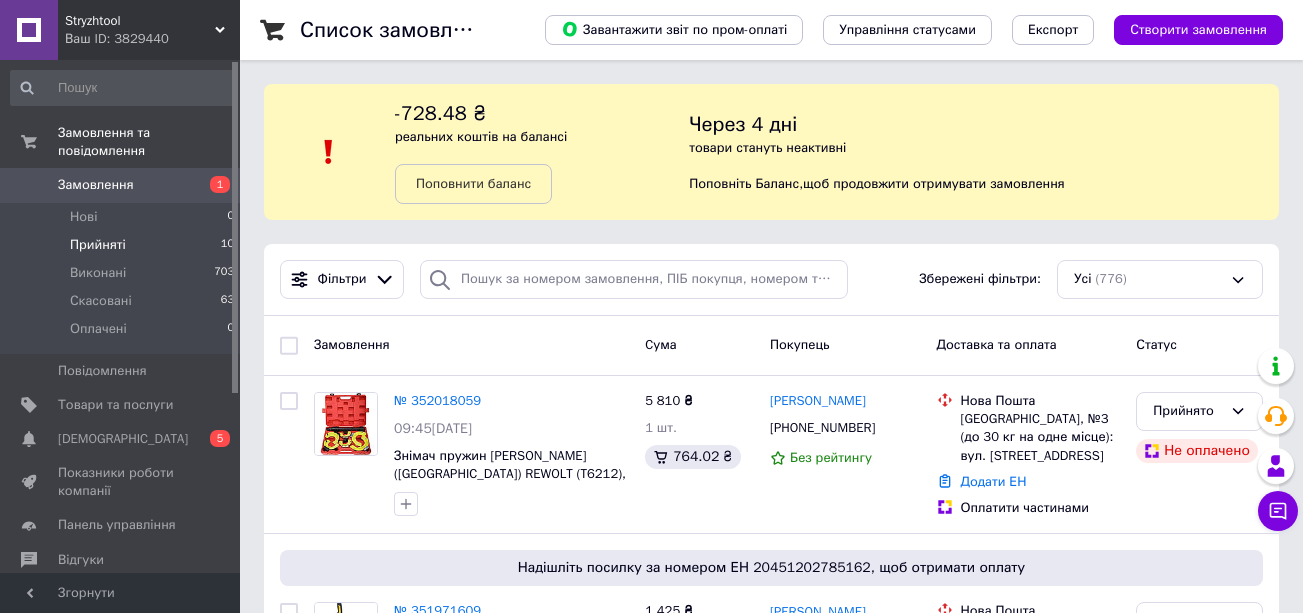click on "Прийняті" at bounding box center (98, 245) 